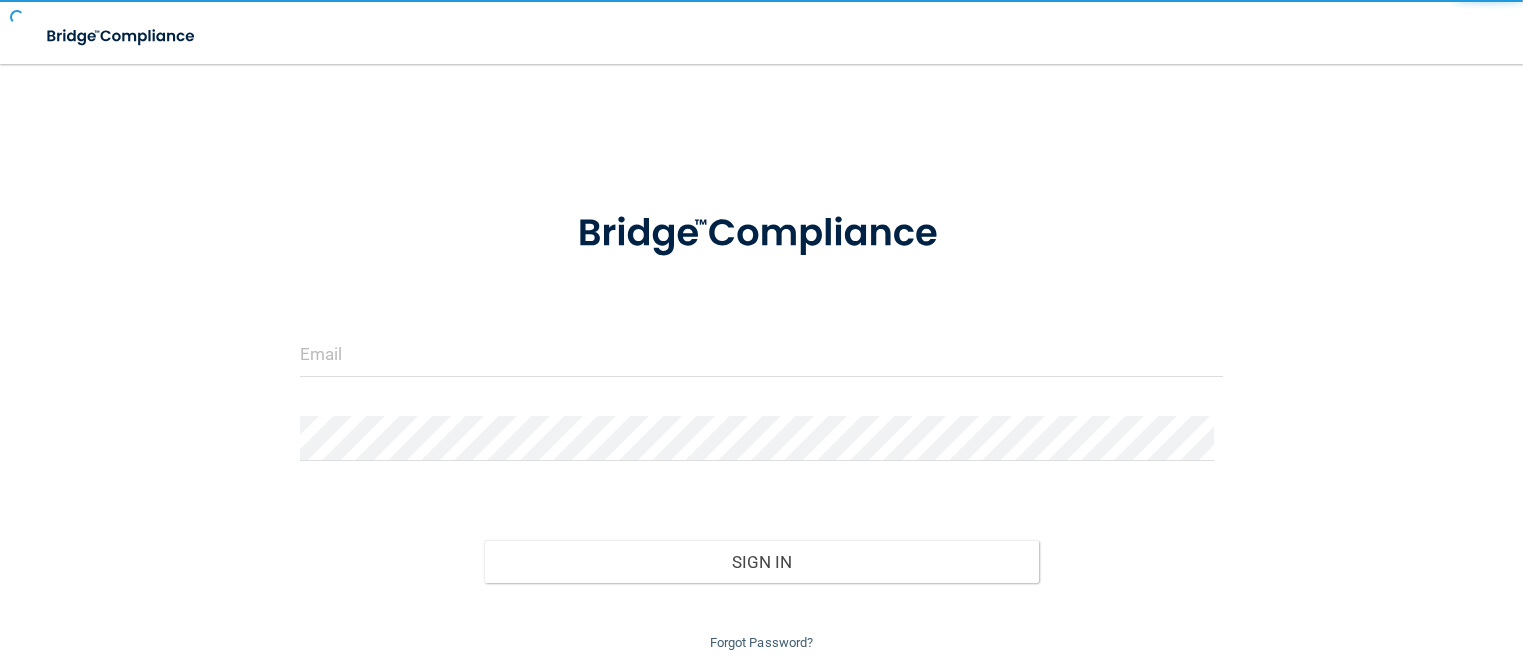 scroll, scrollTop: 0, scrollLeft: 0, axis: both 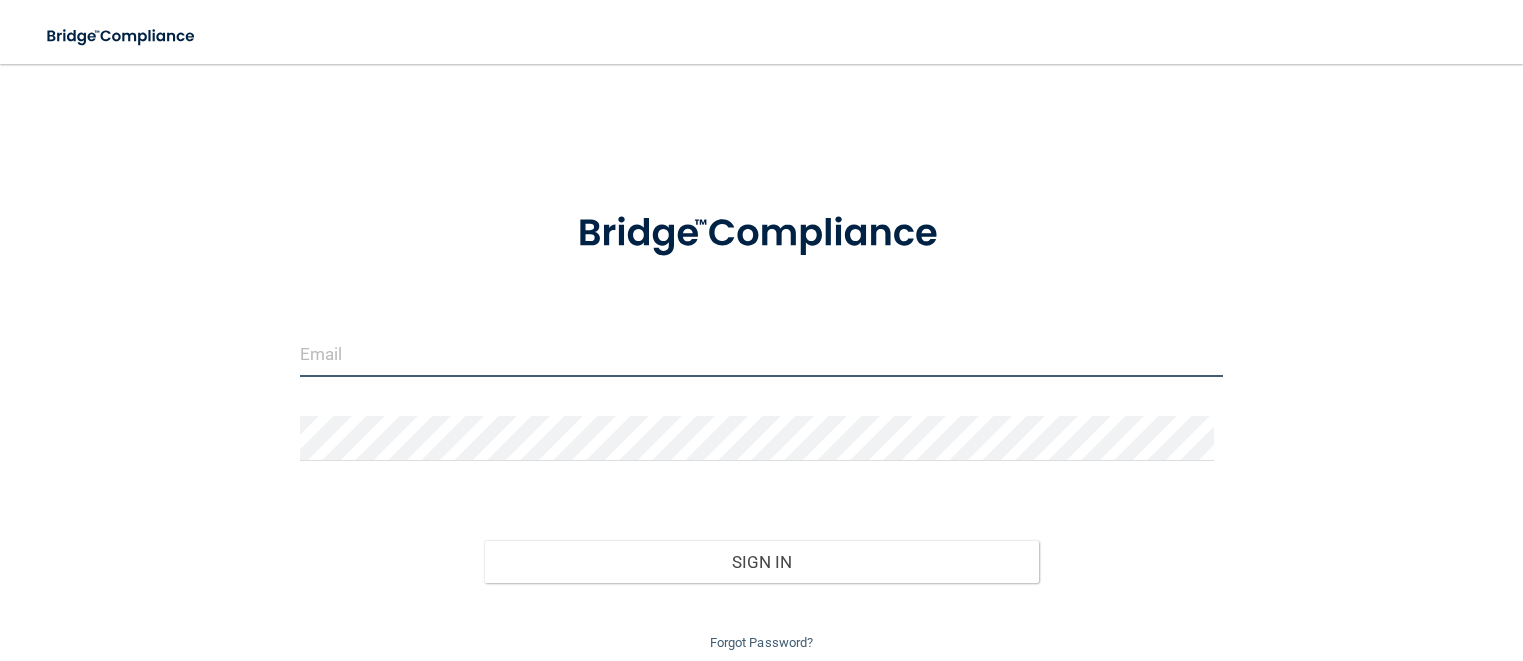 click at bounding box center [762, 354] 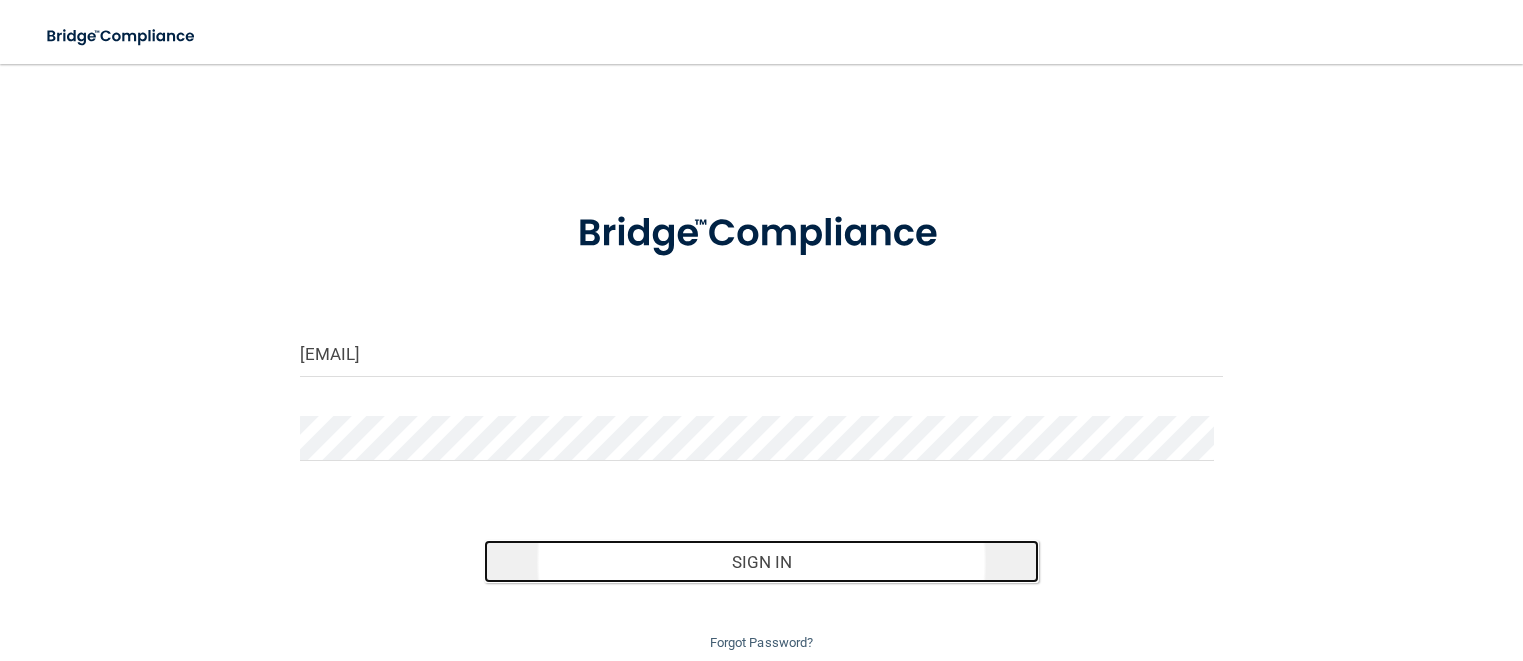 click on "Sign In" at bounding box center [761, 562] 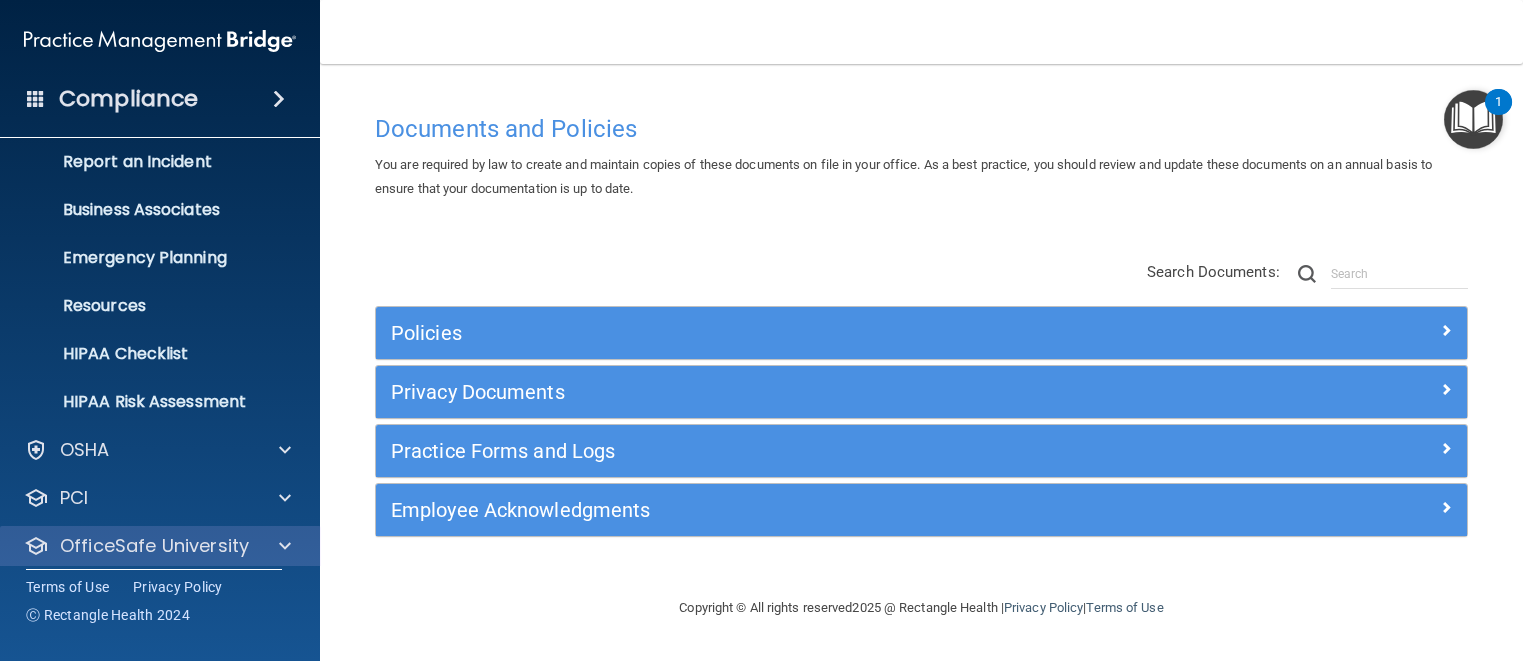 scroll, scrollTop: 169, scrollLeft: 0, axis: vertical 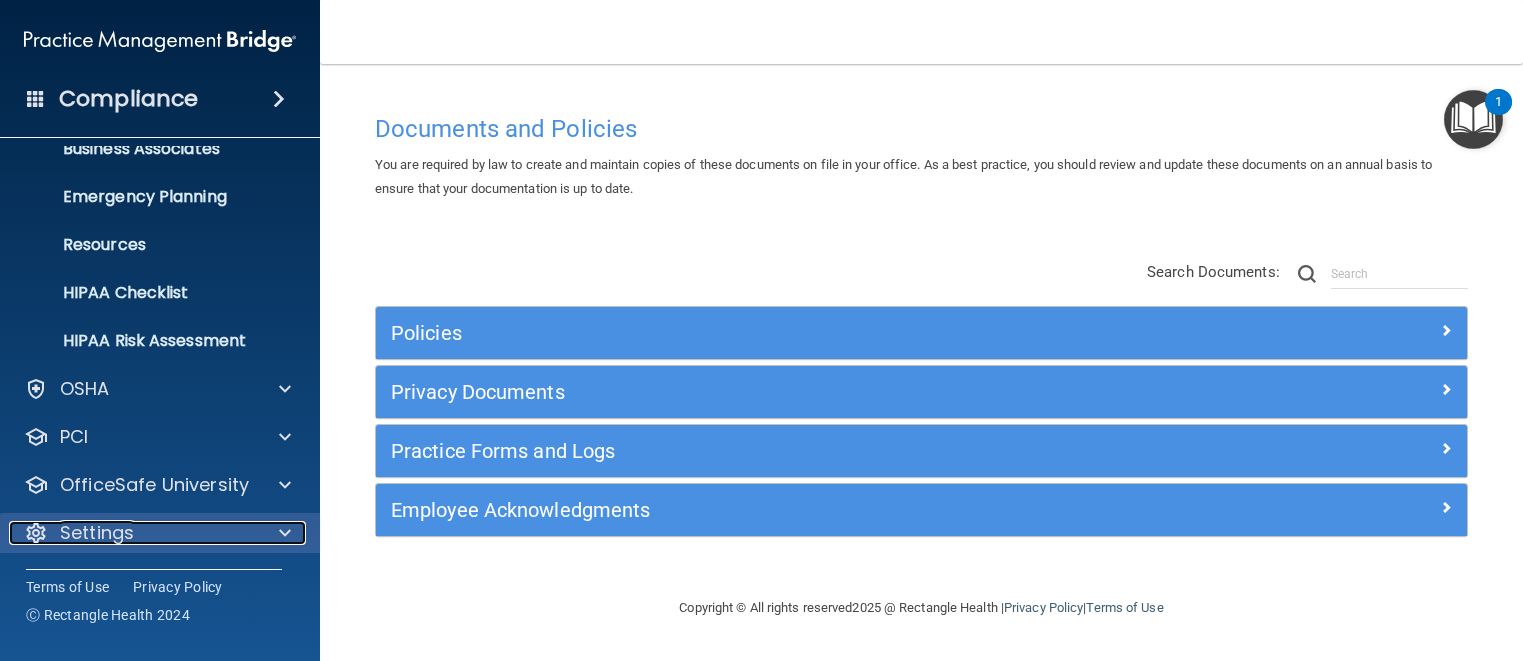 click on "Settings" at bounding box center [133, 533] 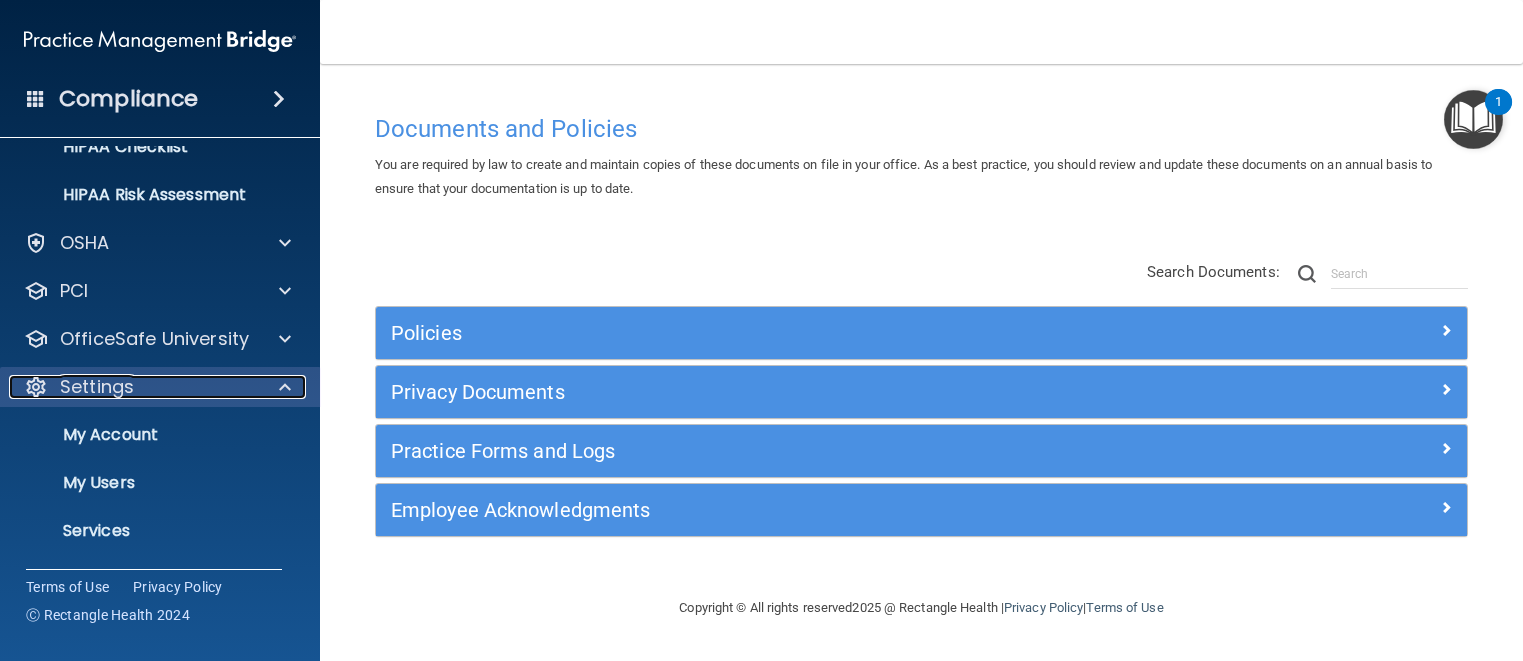 scroll, scrollTop: 361, scrollLeft: 0, axis: vertical 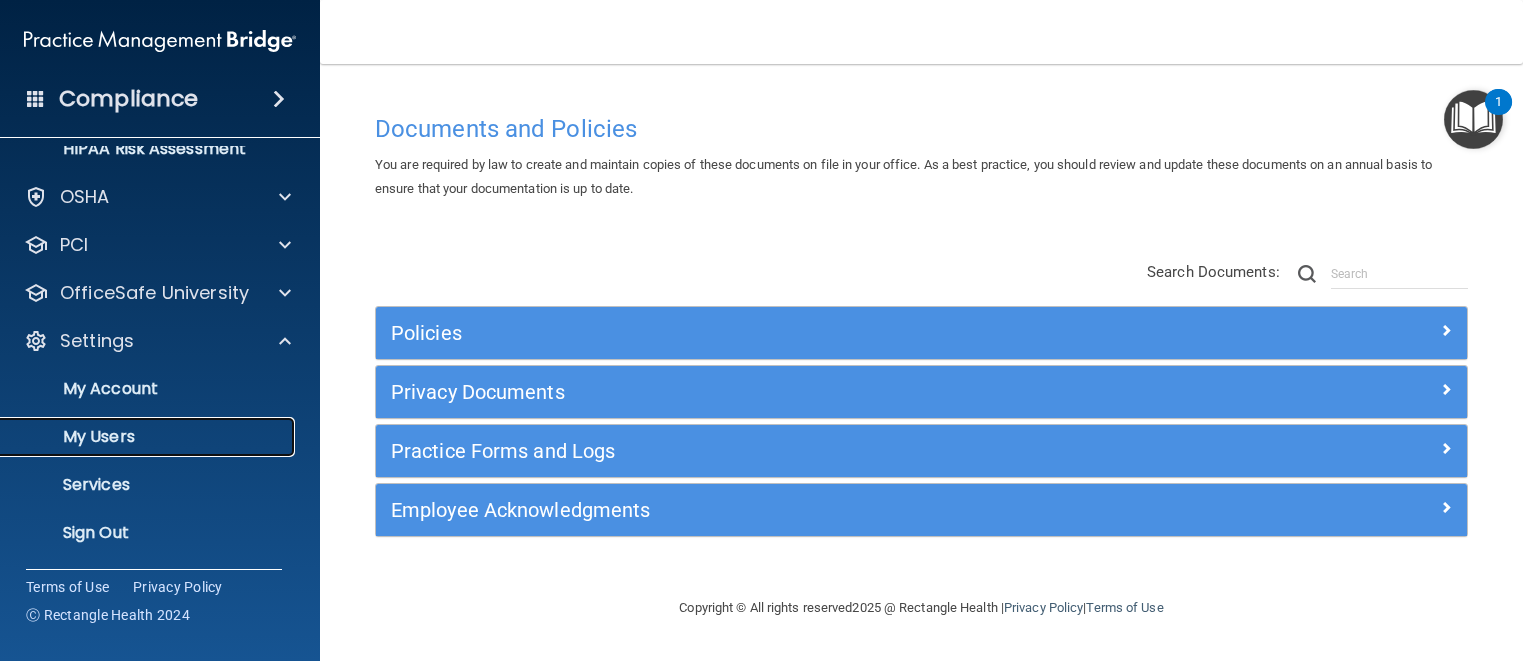click on "My Users" at bounding box center (149, 437) 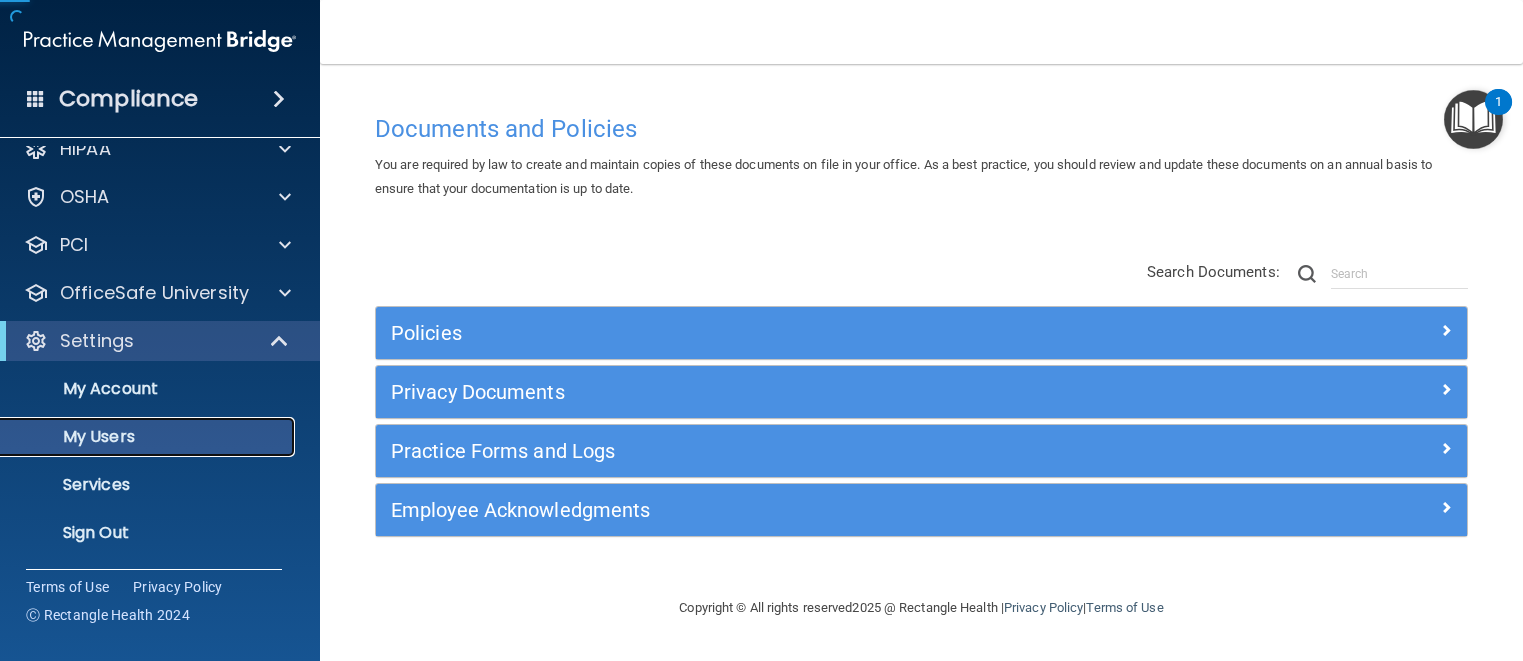 scroll, scrollTop: 25, scrollLeft: 0, axis: vertical 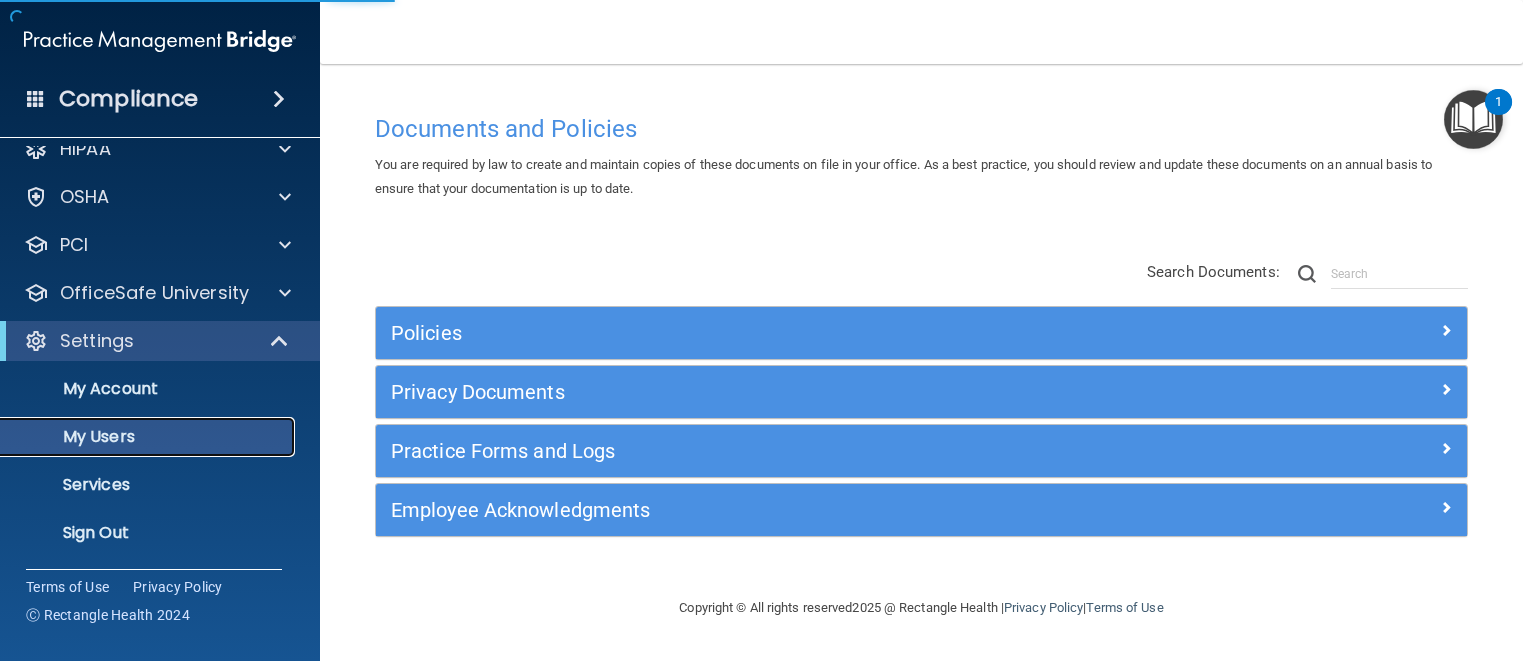 select on "20" 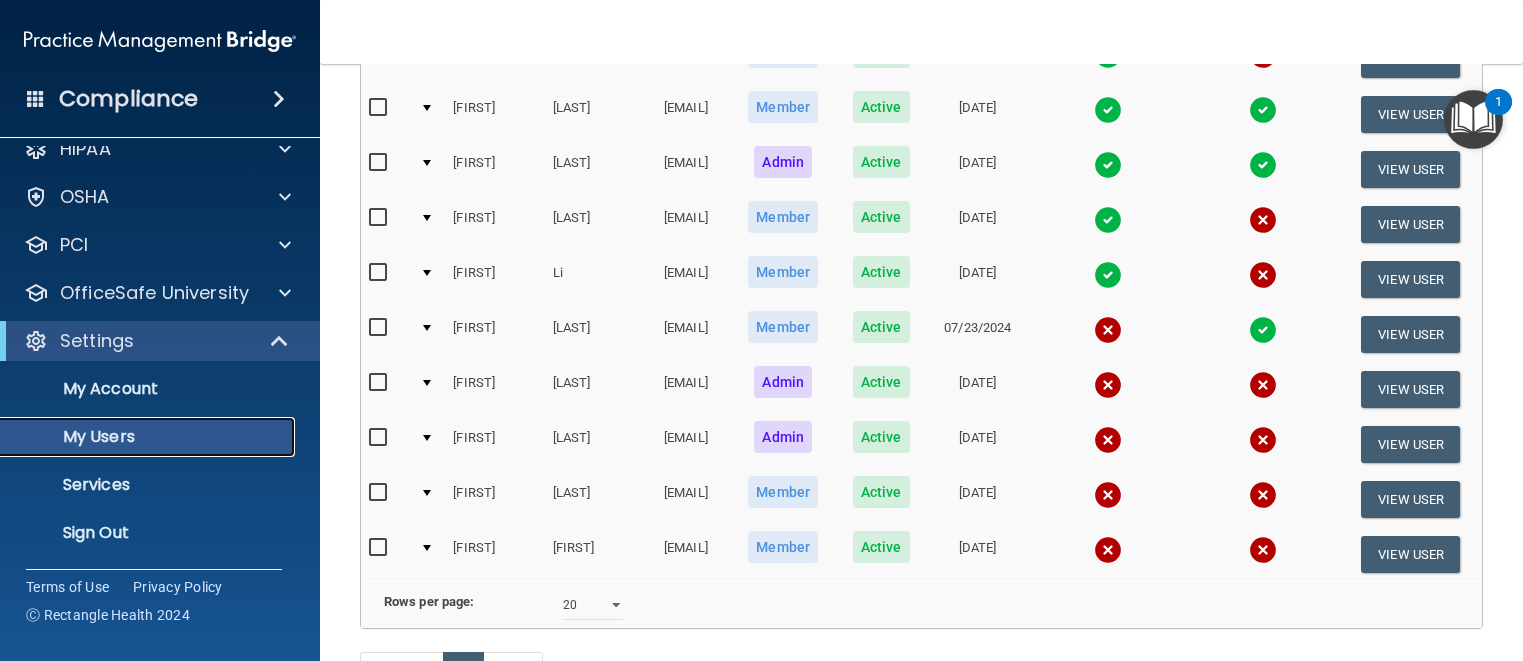 scroll, scrollTop: 299, scrollLeft: 0, axis: vertical 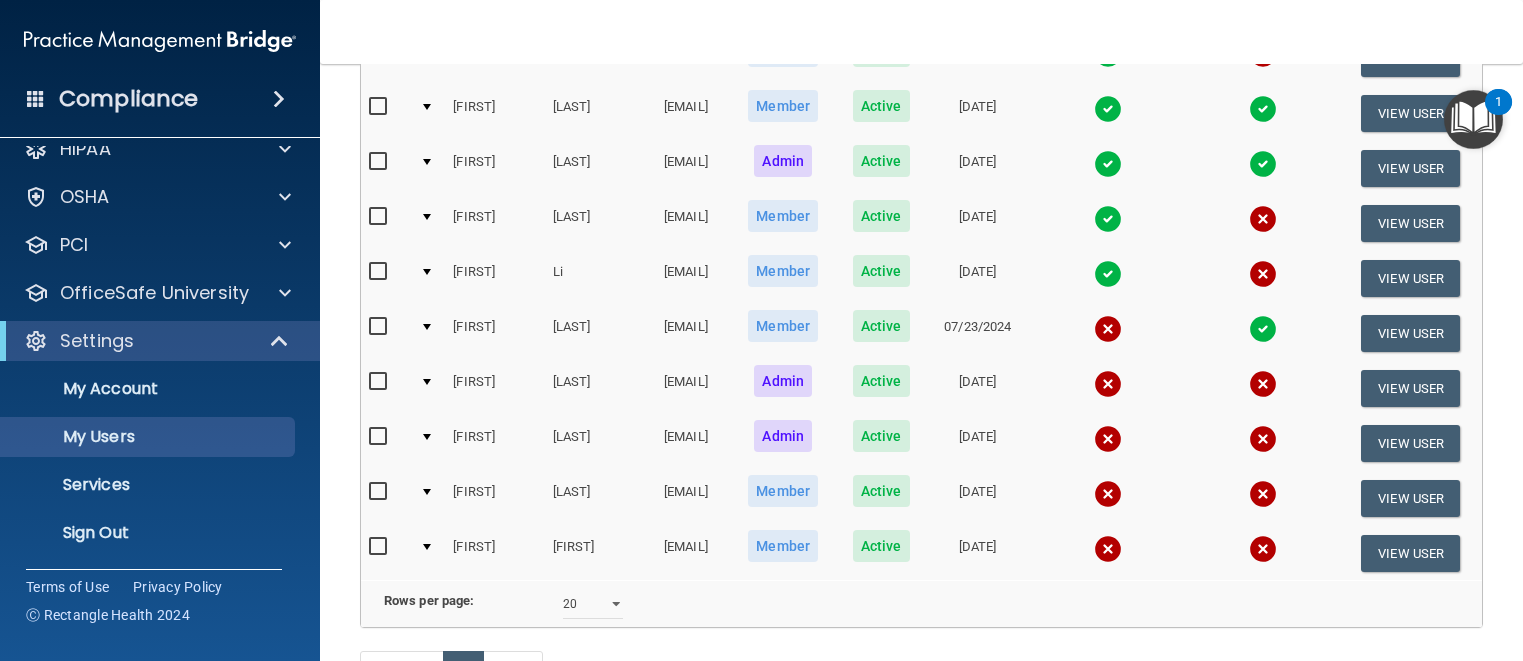 click at bounding box center (380, 492) 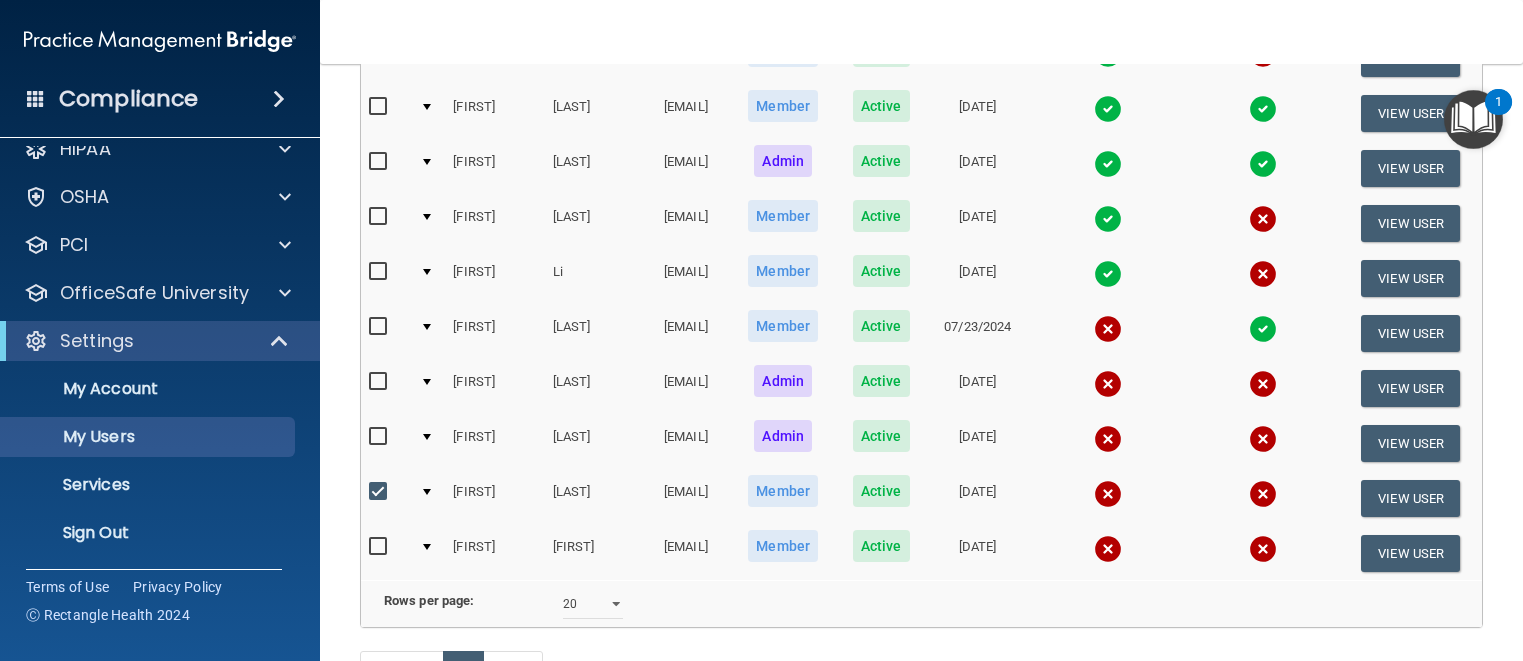 scroll, scrollTop: 301, scrollLeft: 0, axis: vertical 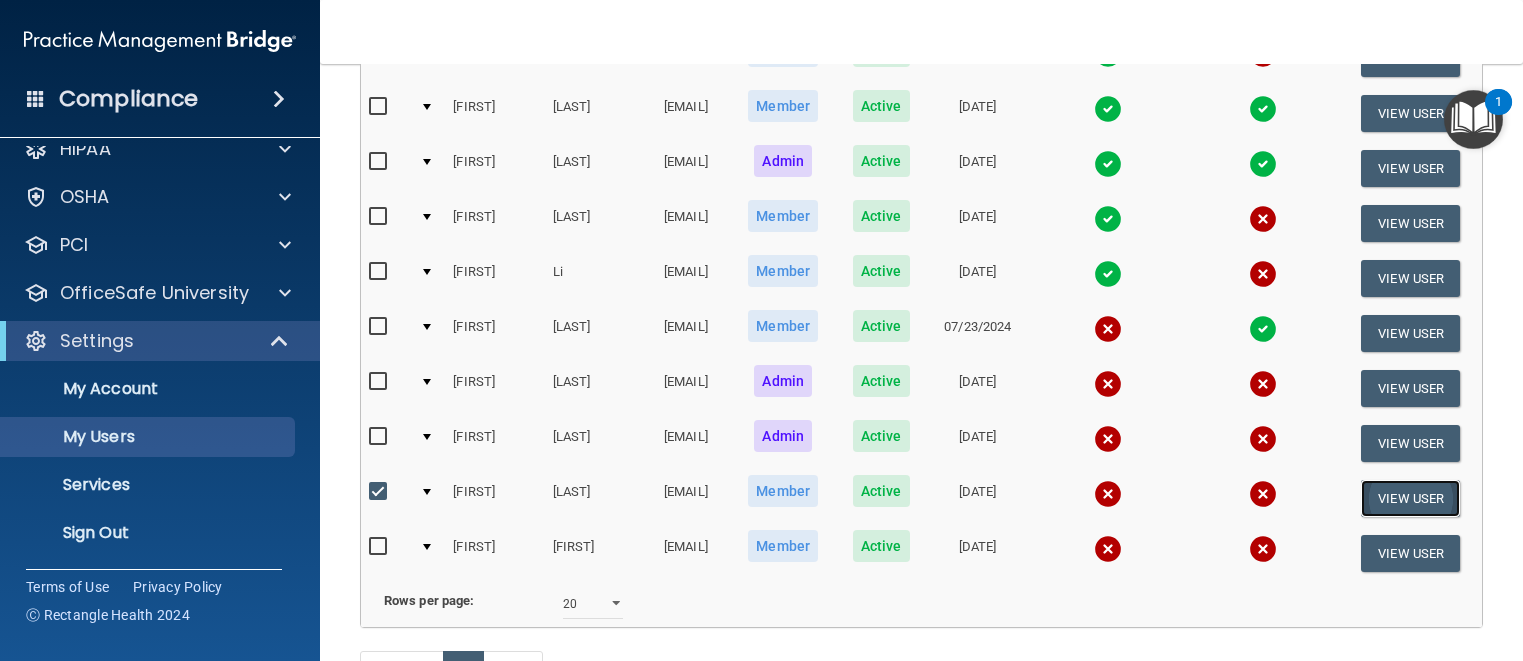 click on "View User" at bounding box center (1410, 498) 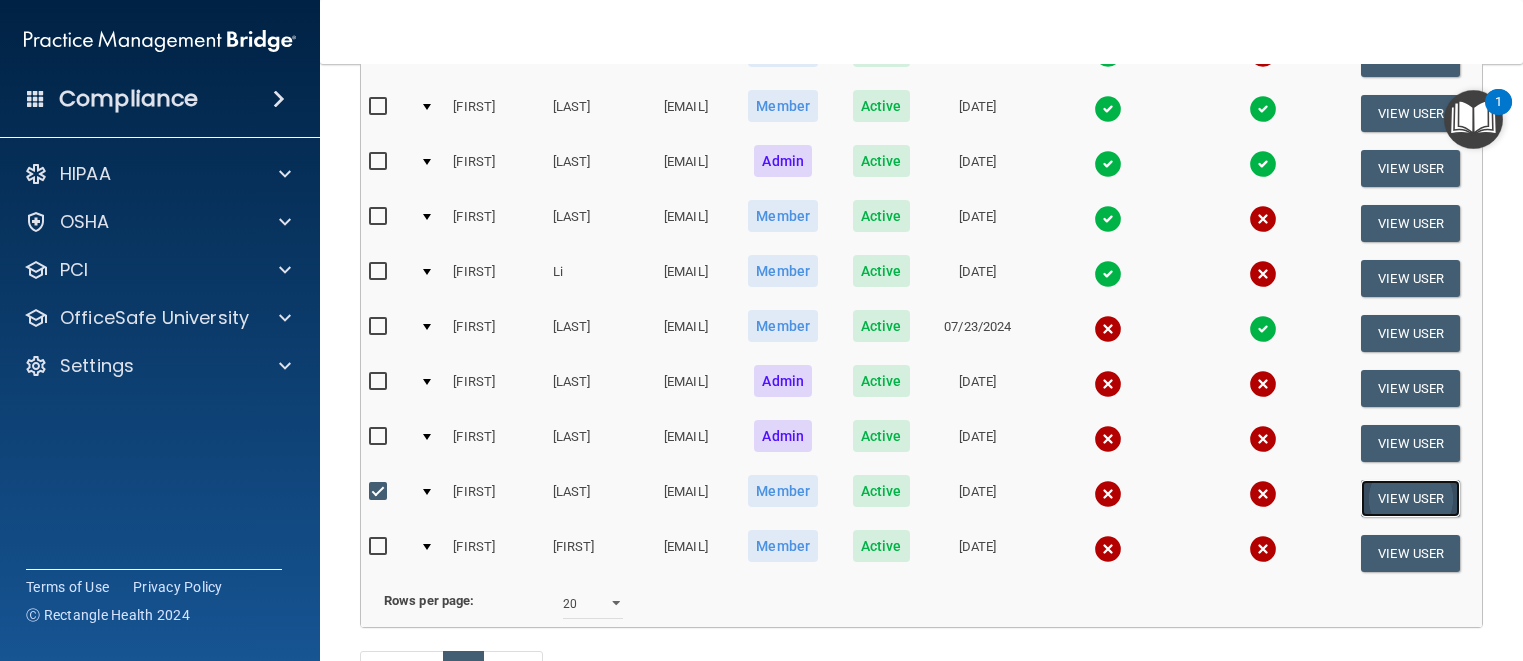 scroll, scrollTop: 0, scrollLeft: 0, axis: both 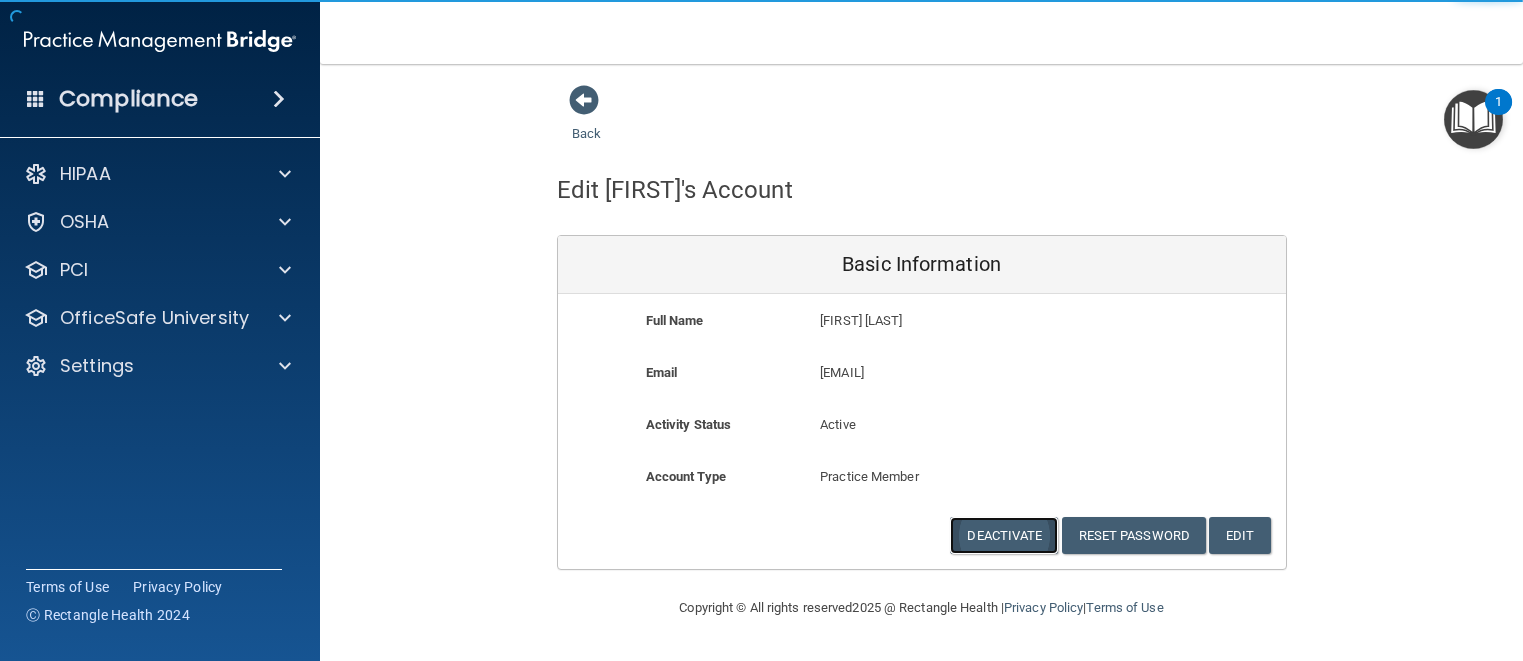 click on "Deactivate" at bounding box center (1004, 535) 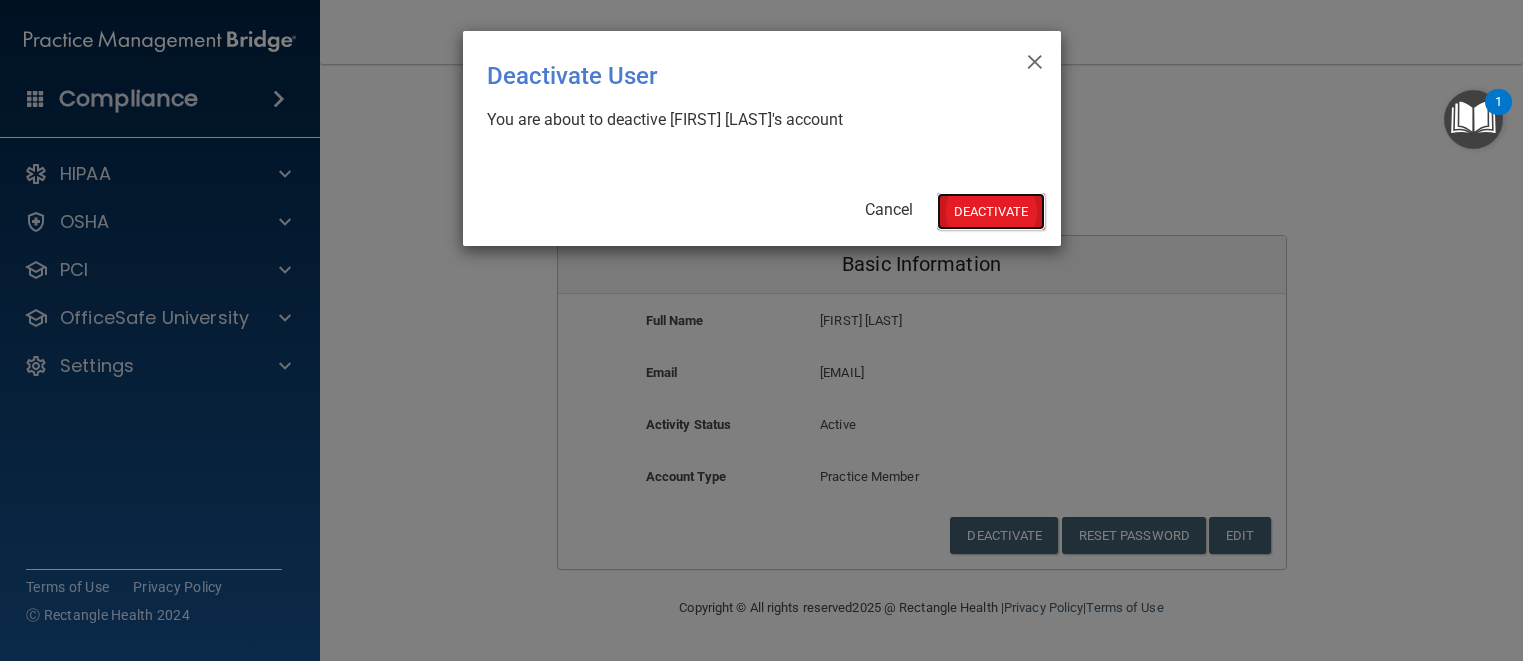 click on "Deactivate" at bounding box center [991, 211] 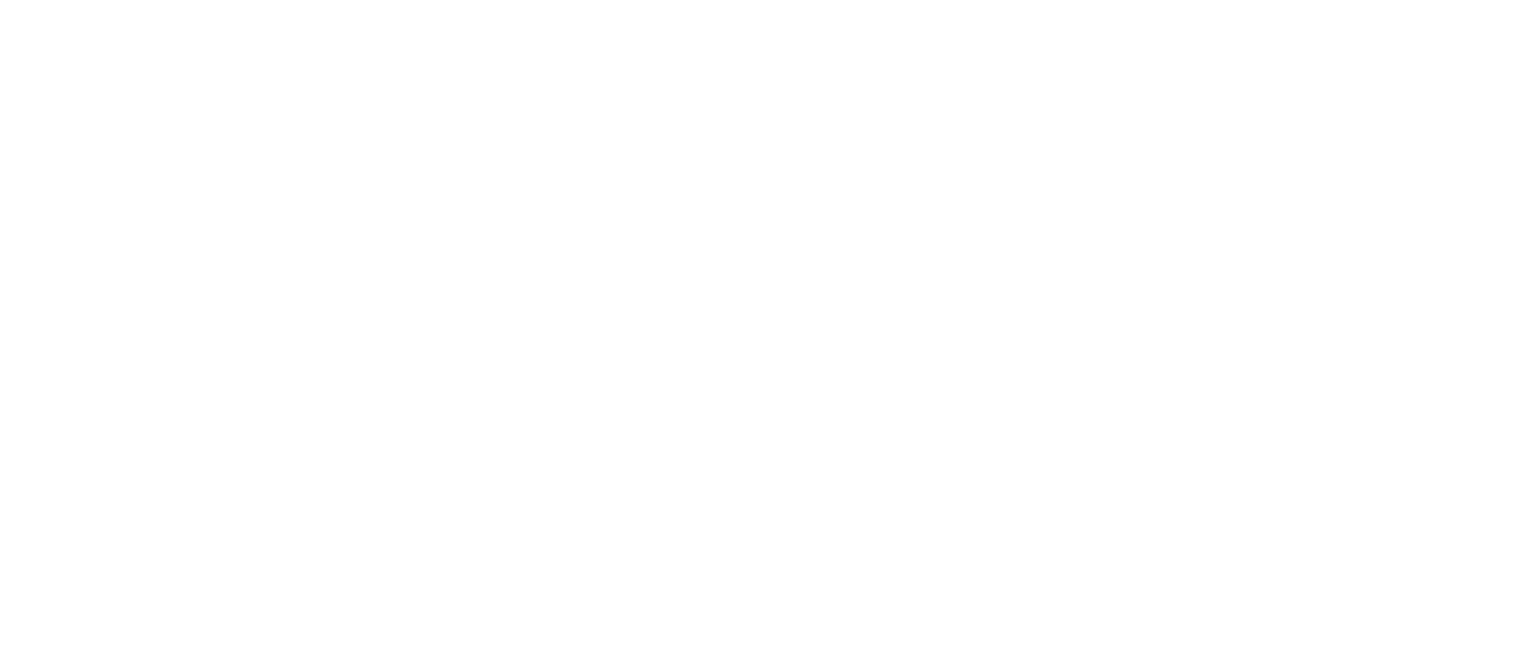 scroll, scrollTop: 0, scrollLeft: 0, axis: both 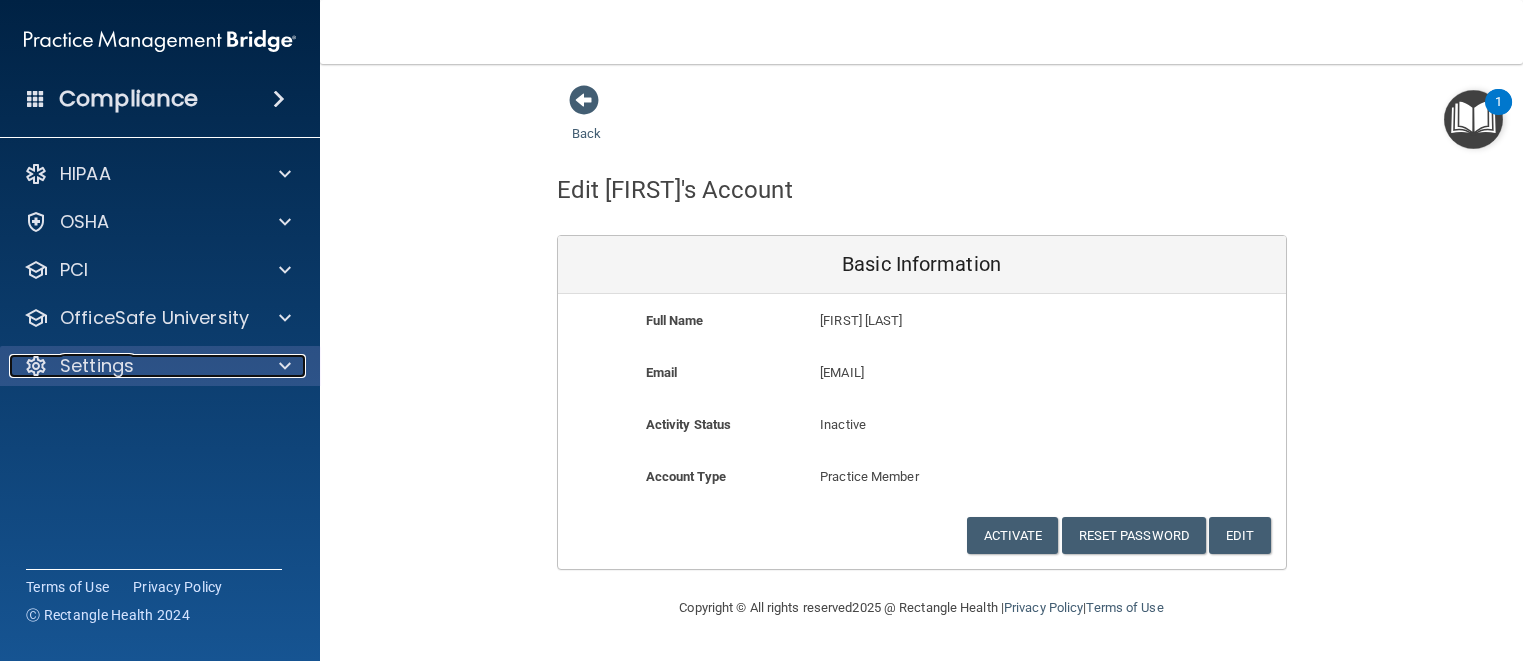 click on "Settings" at bounding box center [133, 366] 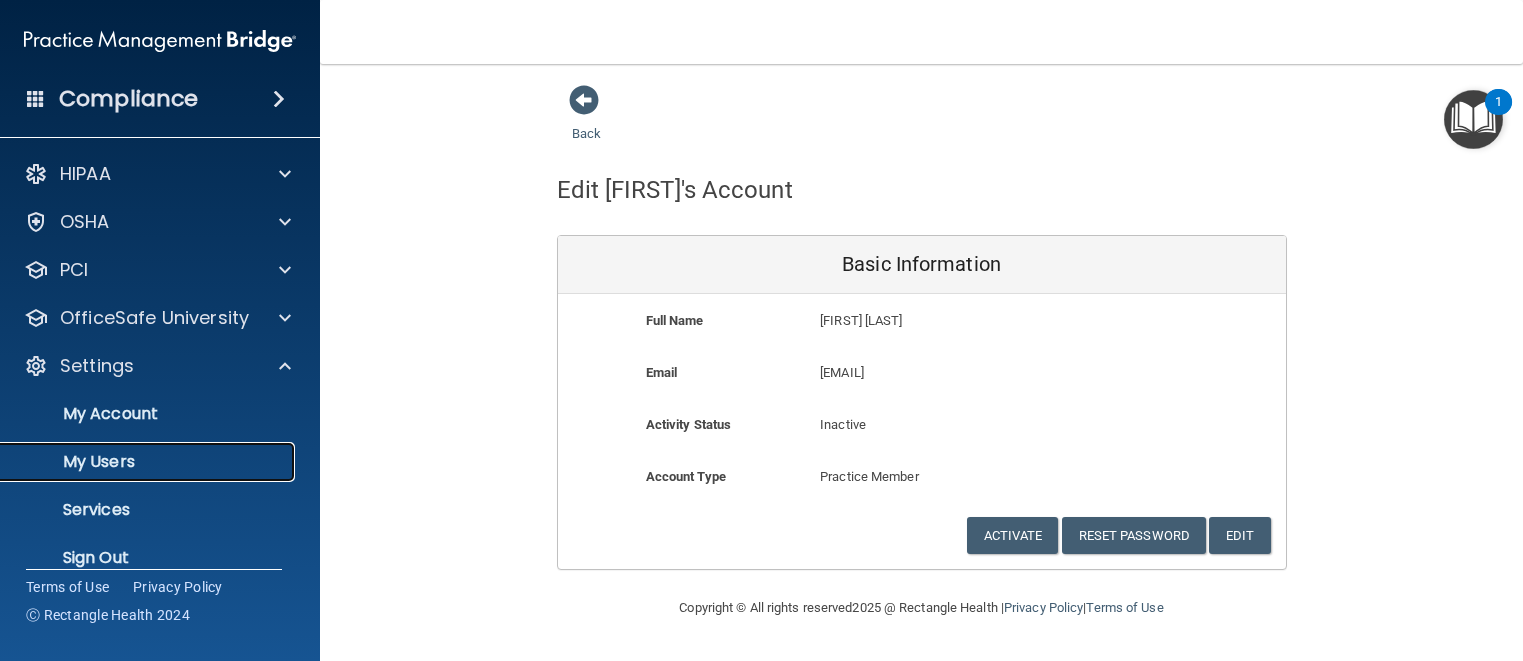 click on "My Users" at bounding box center (149, 462) 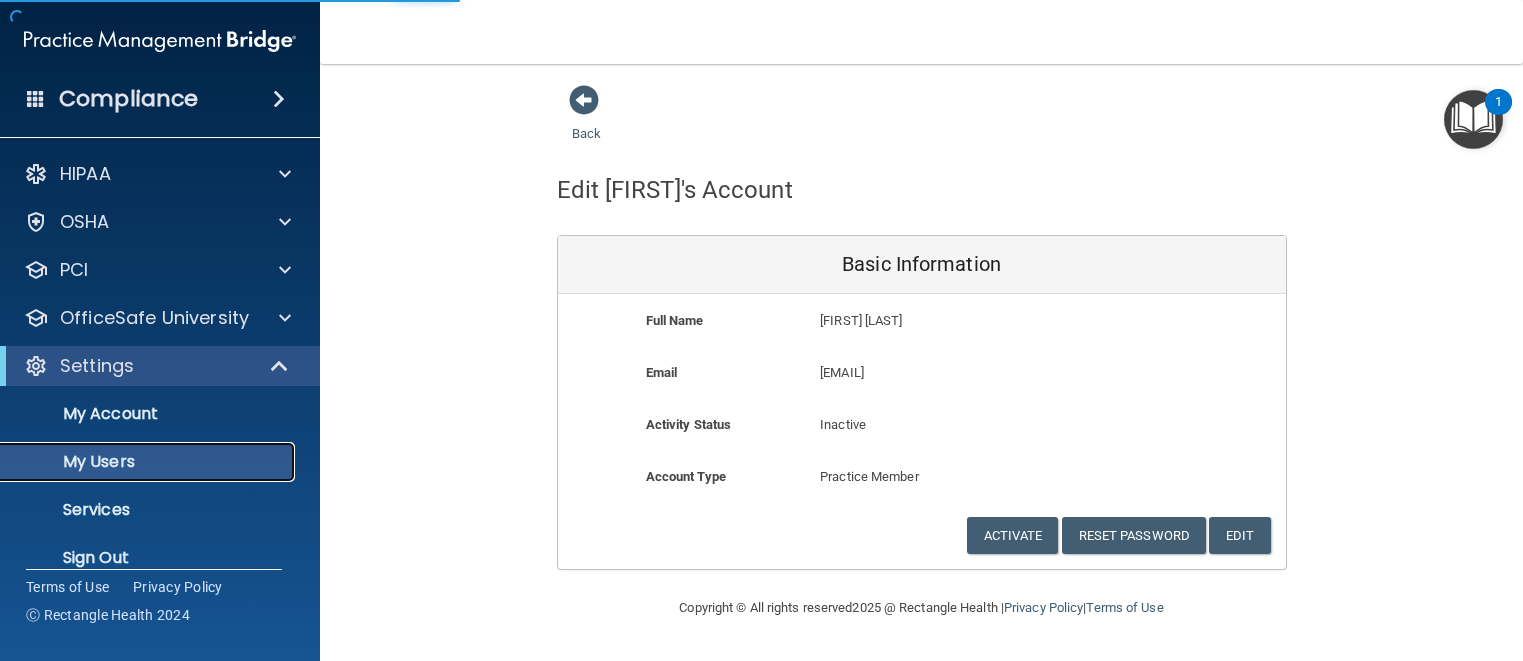 select on "20" 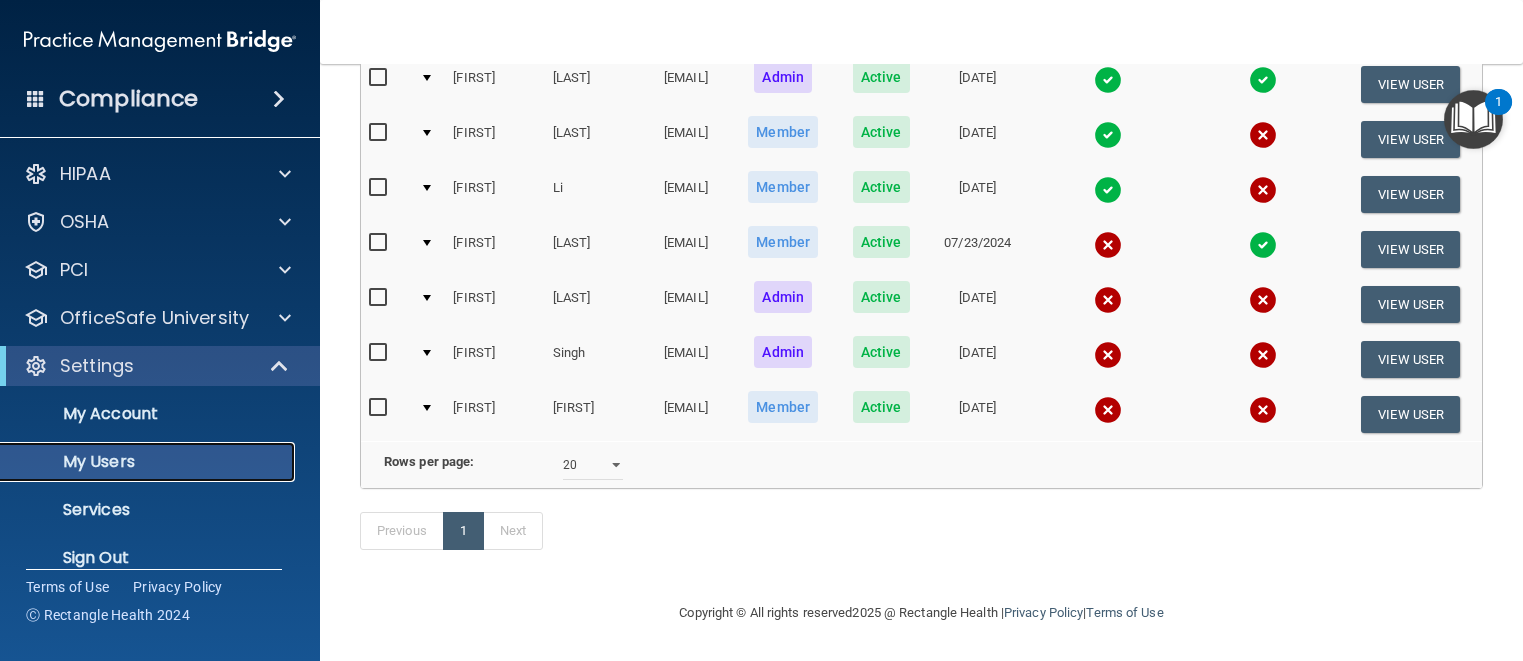 scroll, scrollTop: 413, scrollLeft: 0, axis: vertical 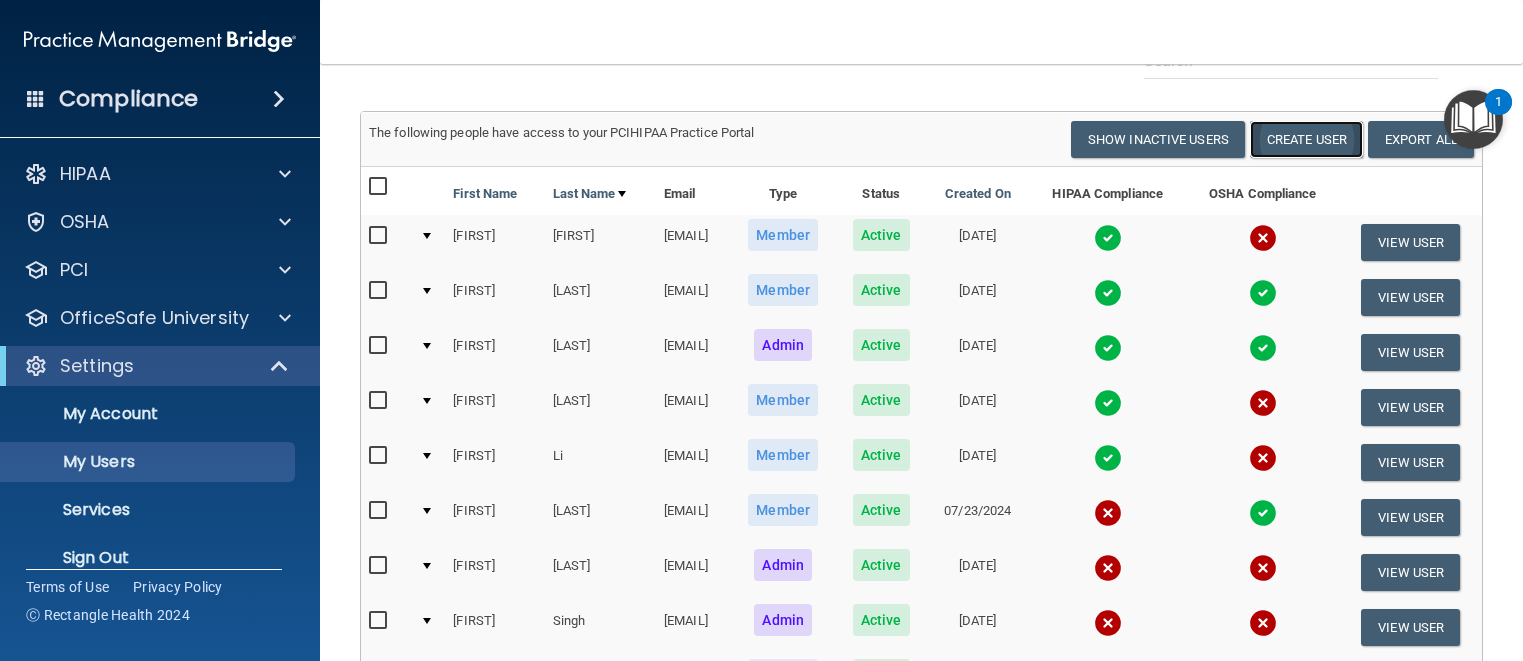 click on "Create User" at bounding box center [1306, 139] 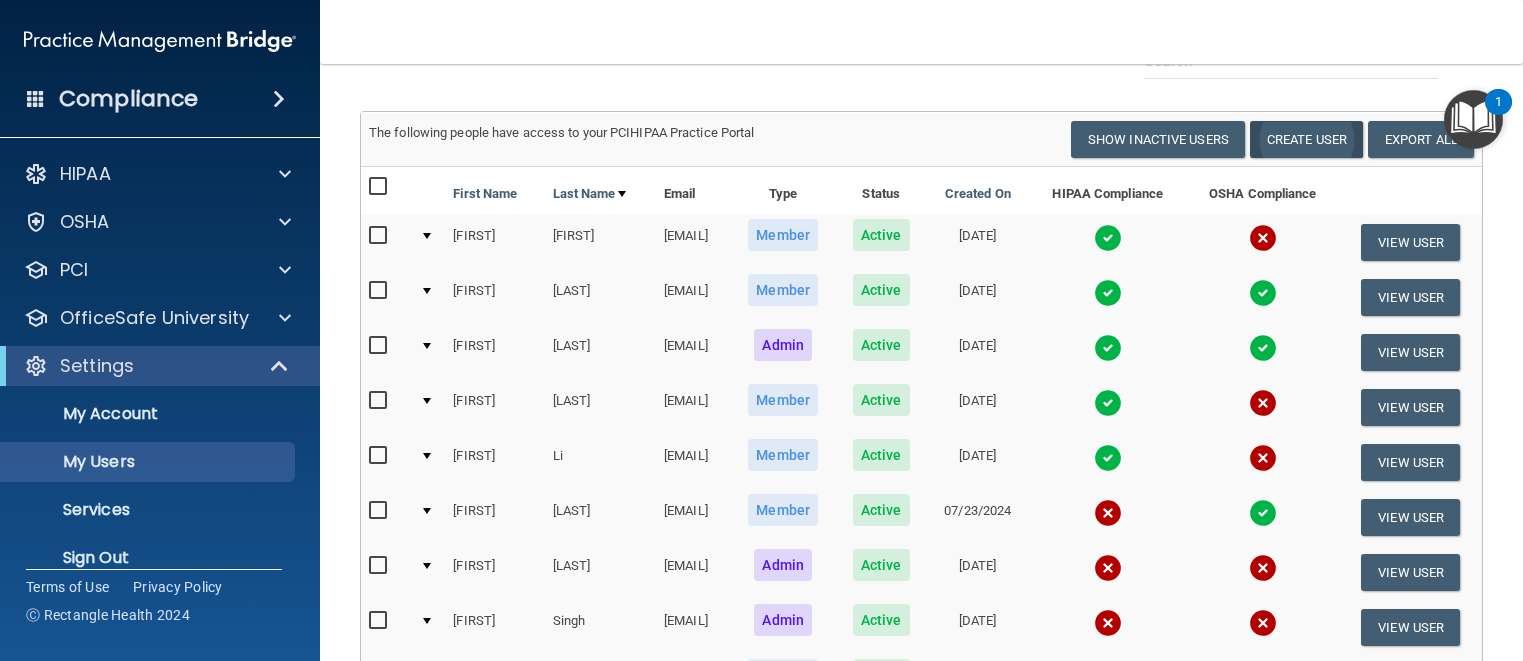 scroll, scrollTop: 39, scrollLeft: 0, axis: vertical 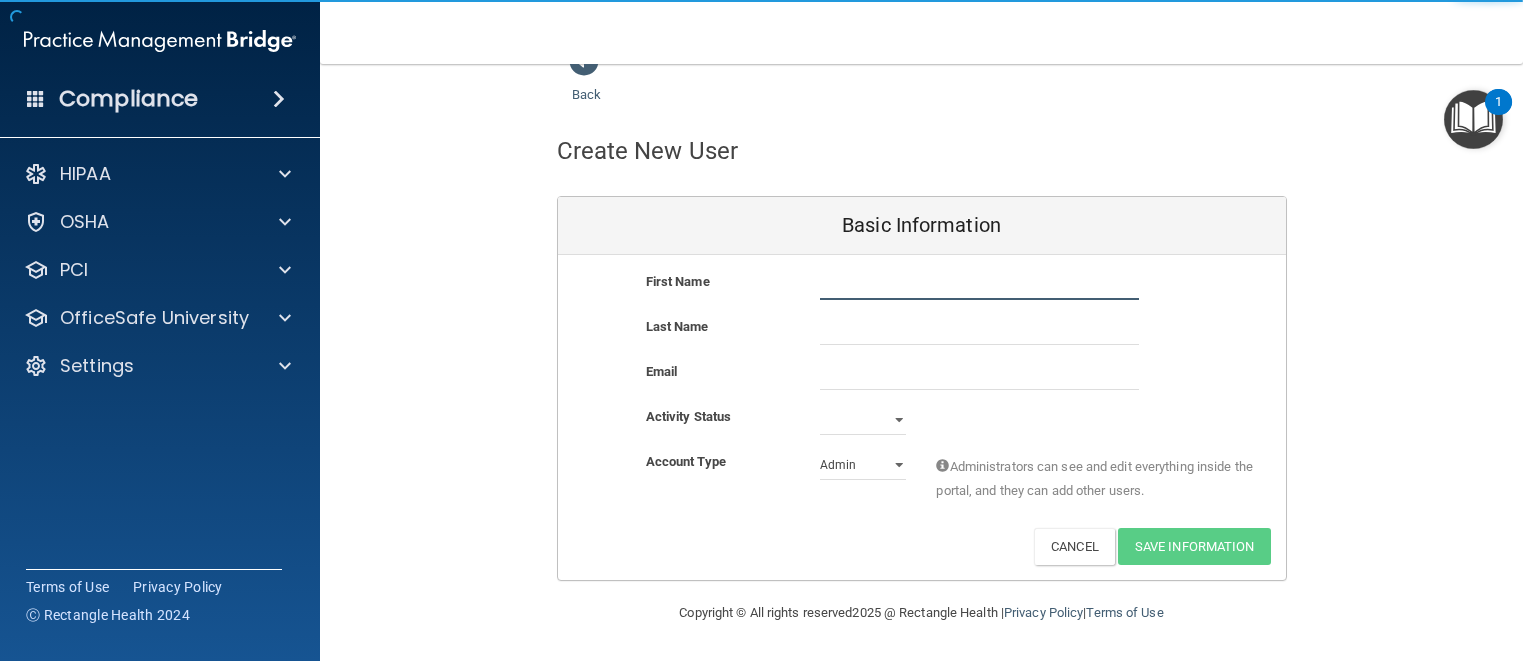 click at bounding box center [979, 285] 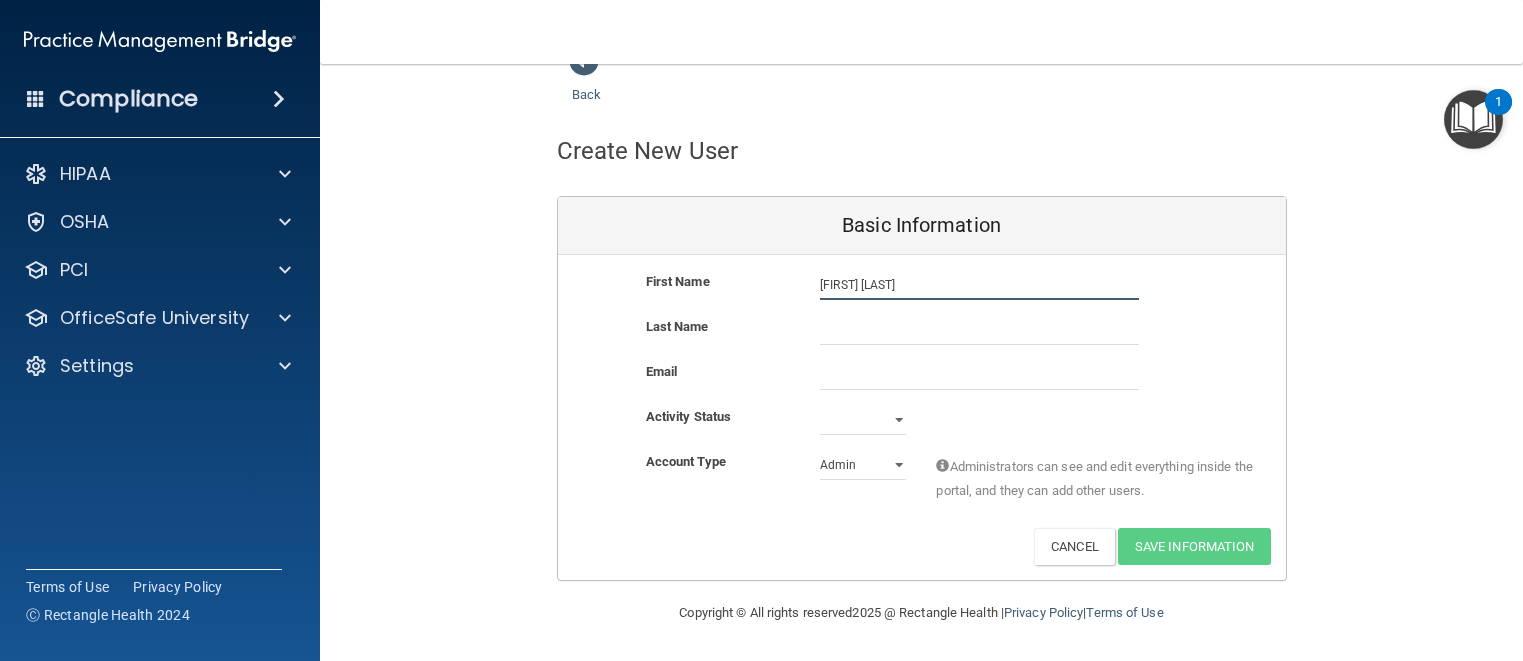 drag, startPoint x: 936, startPoint y: 283, endPoint x: 883, endPoint y: 285, distance: 53.037724 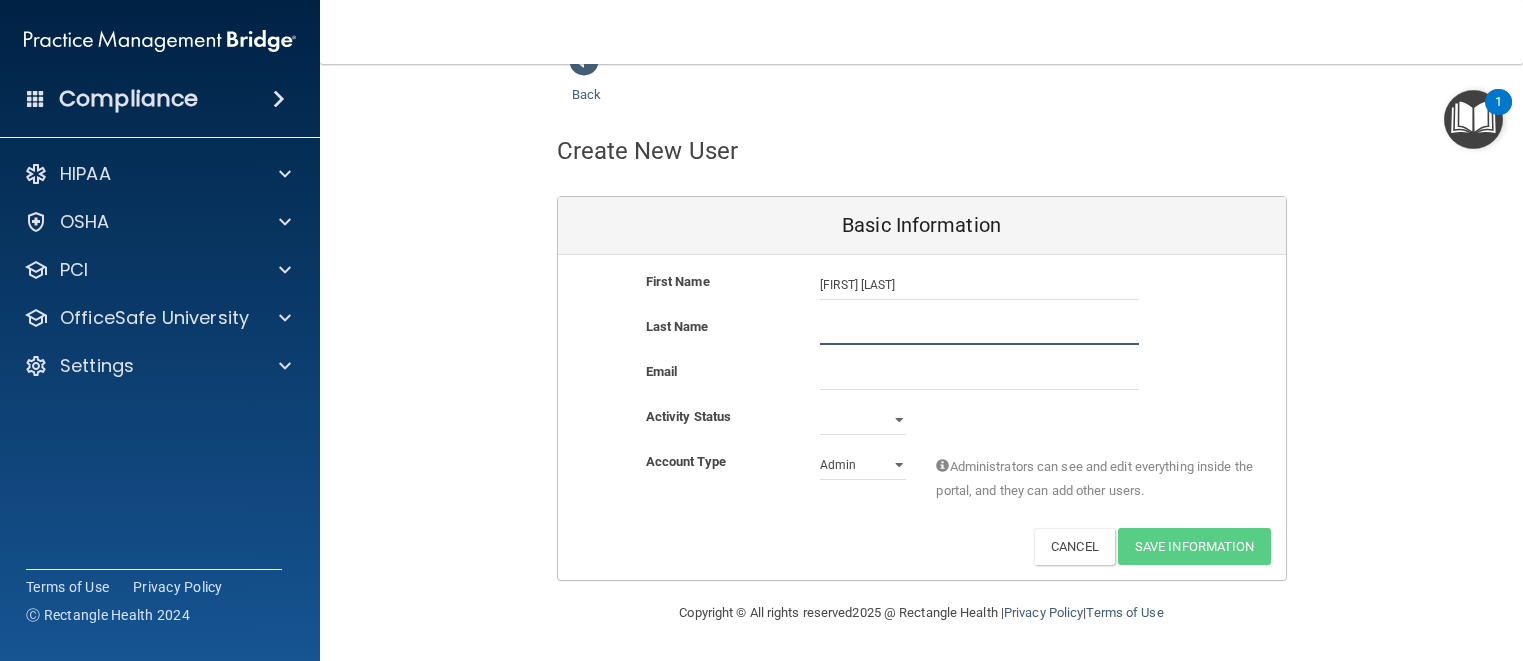 click at bounding box center [979, 330] 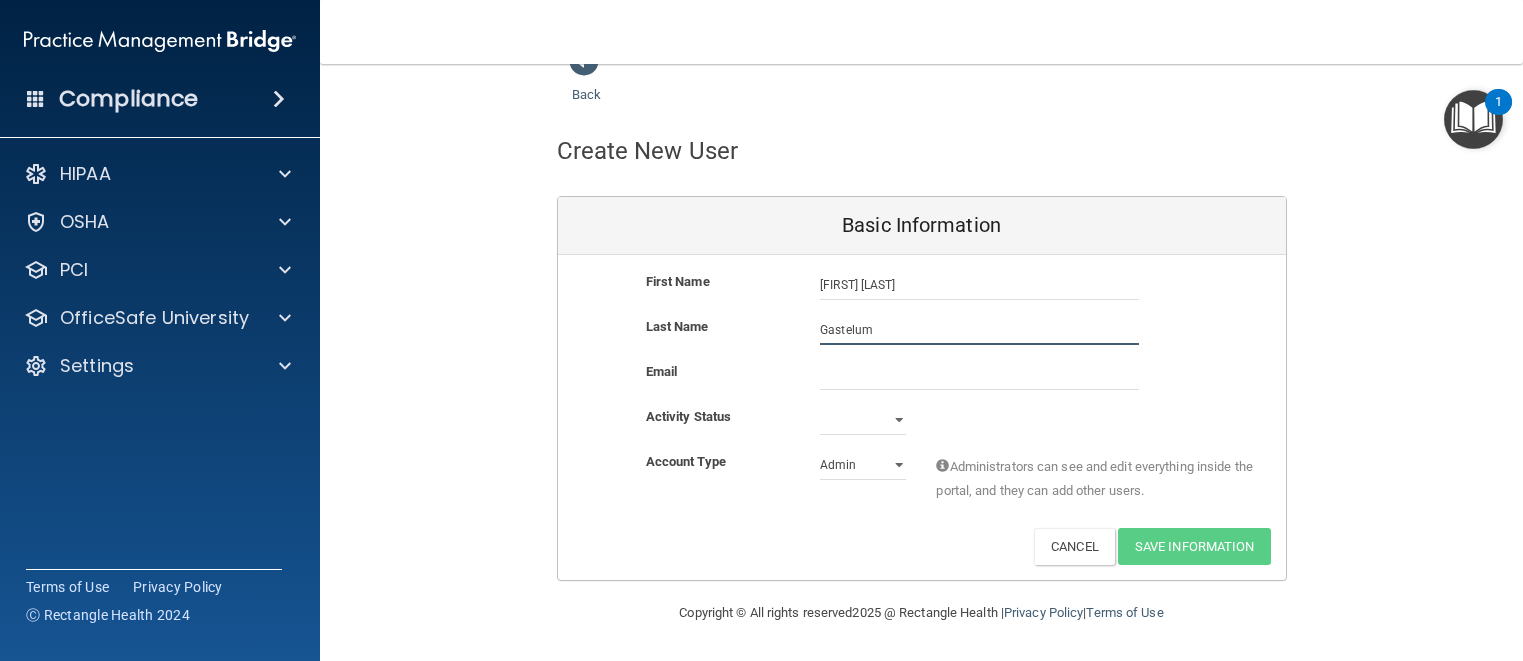 type on "Gastelum" 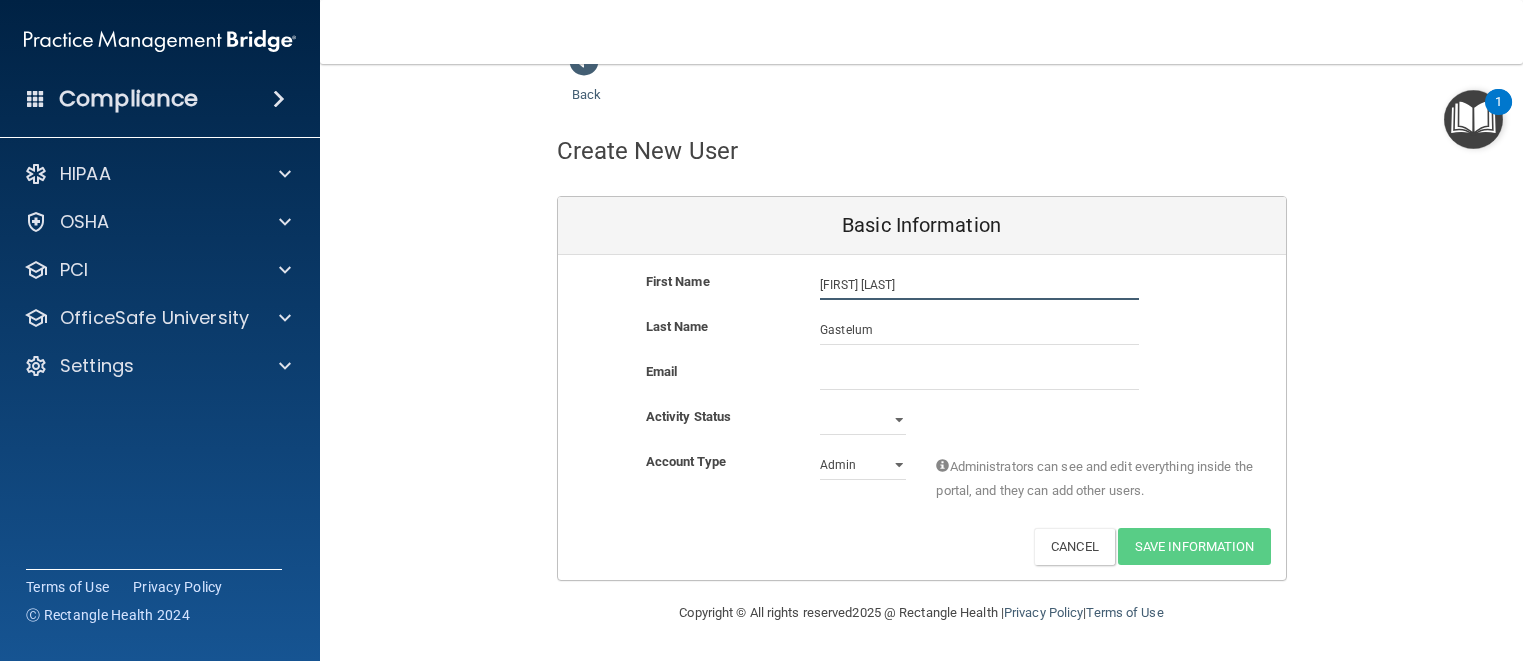 drag, startPoint x: 963, startPoint y: 278, endPoint x: 844, endPoint y: 282, distance: 119.06721 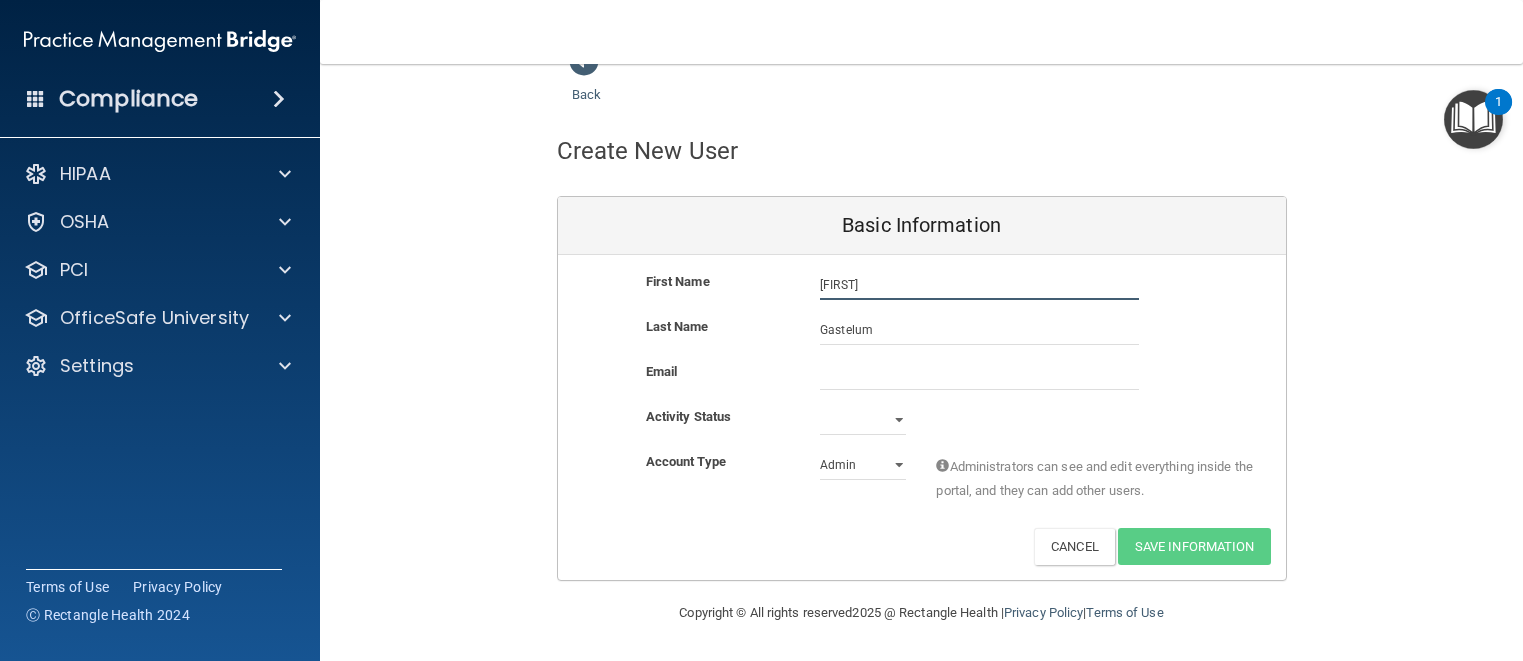 type on "[FIRST]" 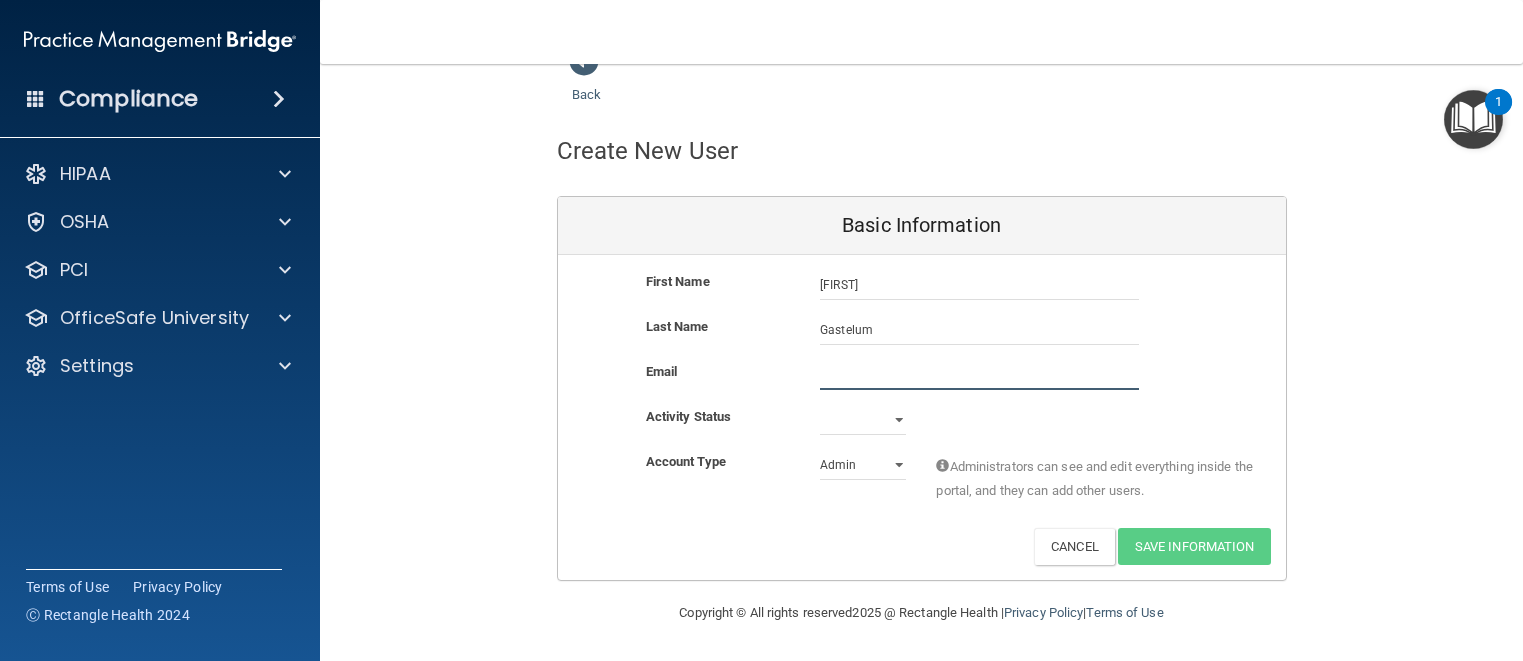 click at bounding box center (979, 375) 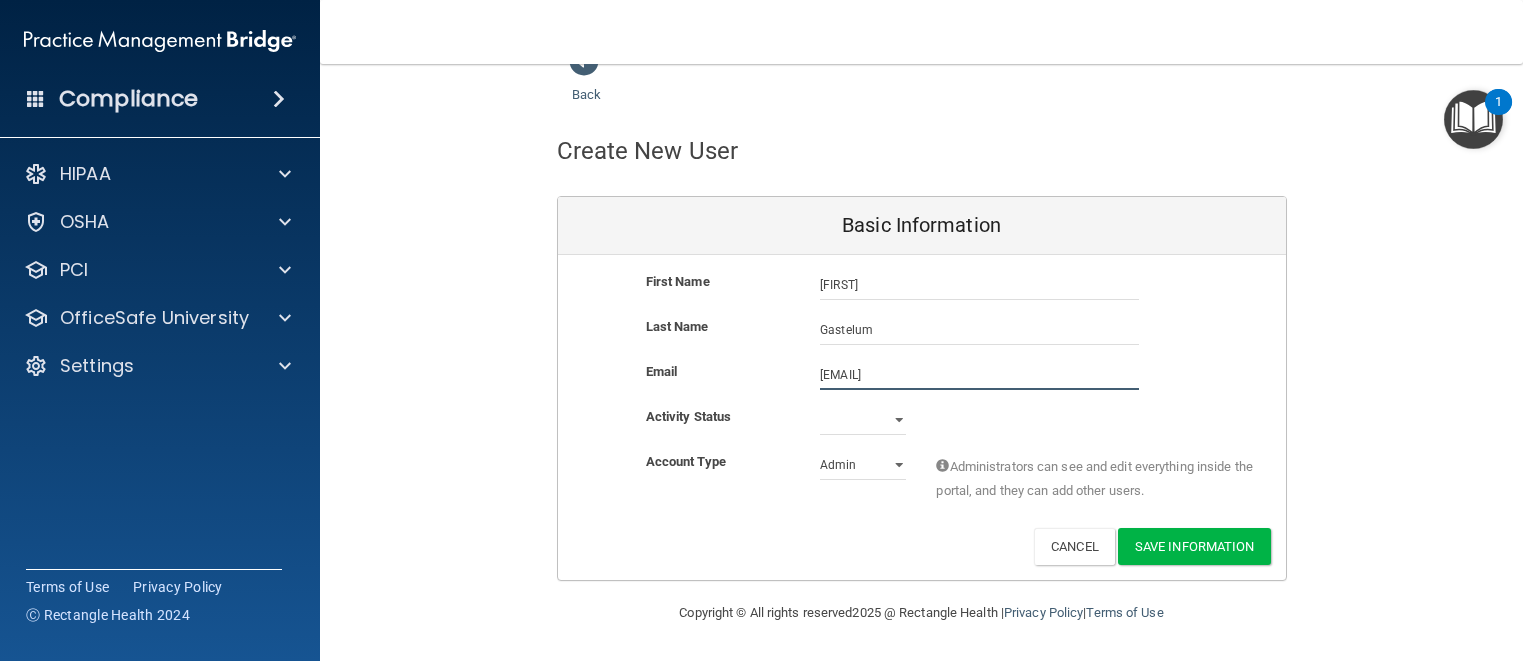 type on "[EMAIL]" 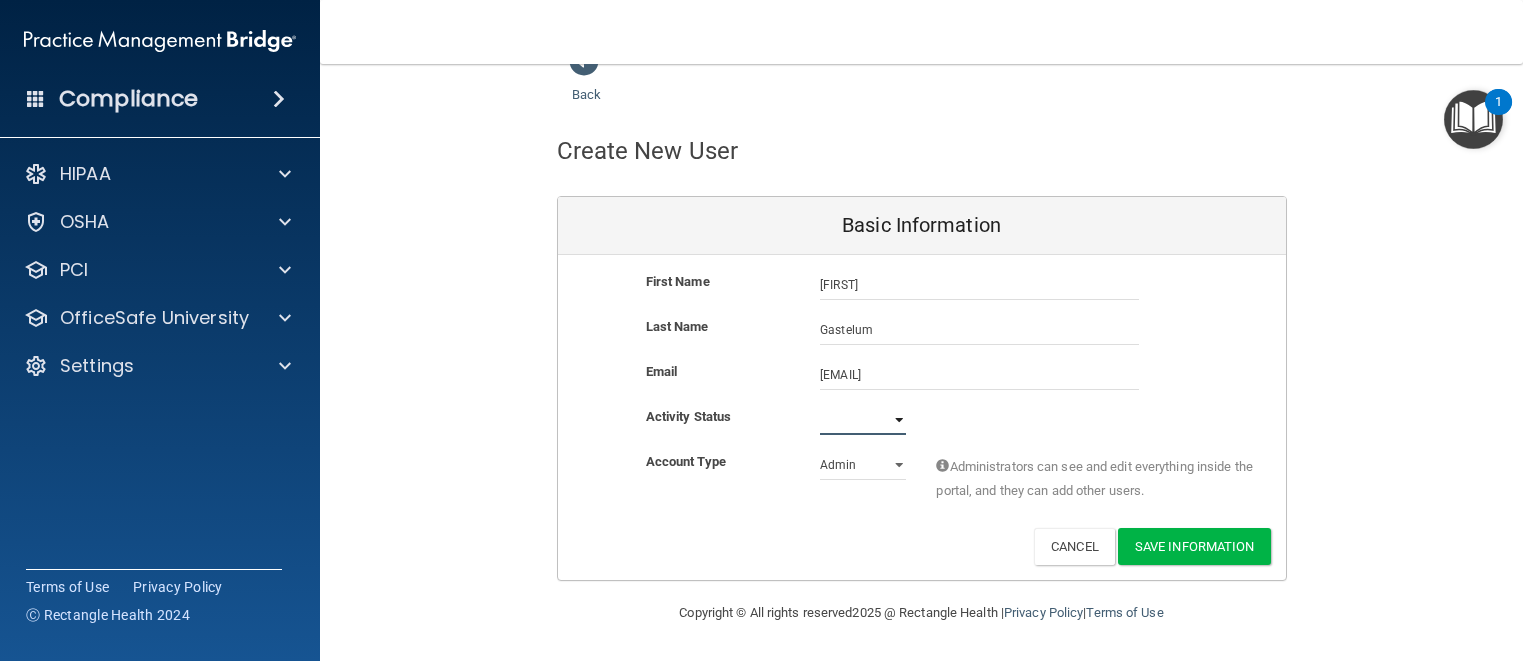 click on "Active  Inactive" at bounding box center (863, 420) 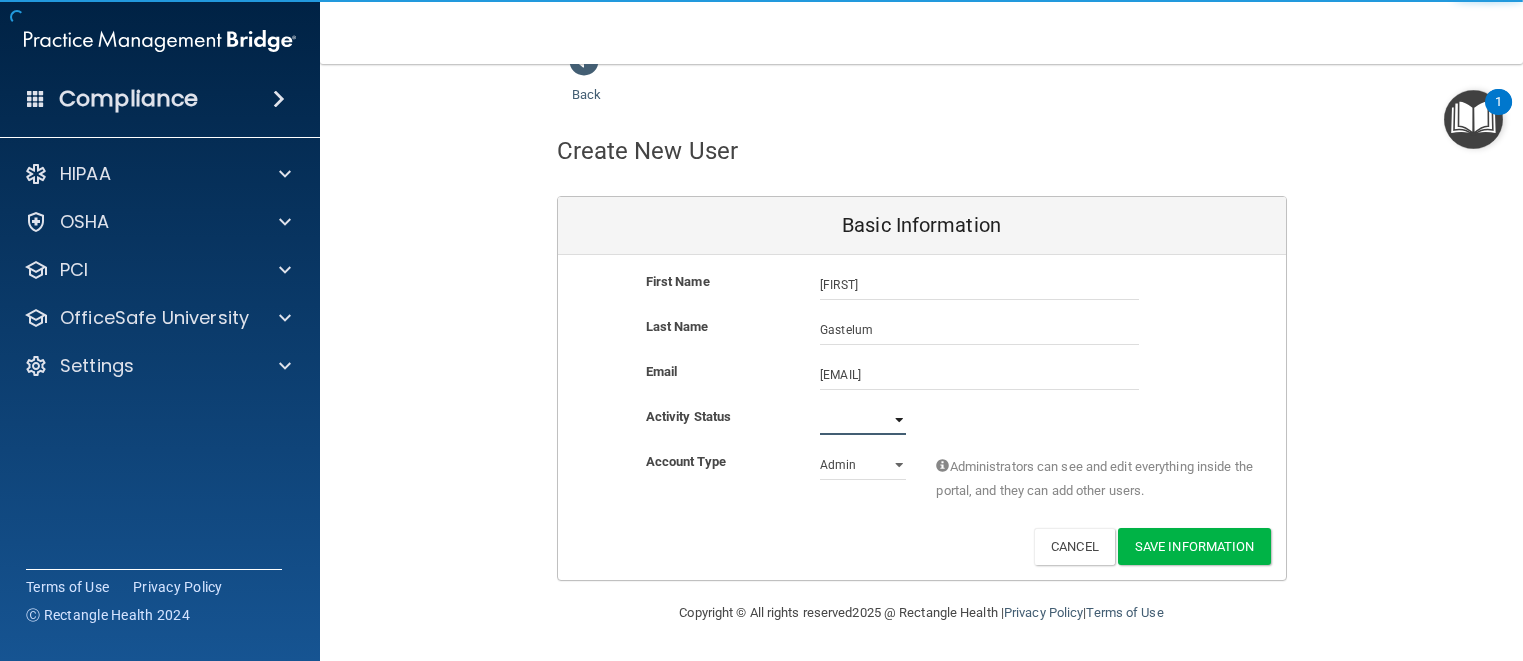select on "active" 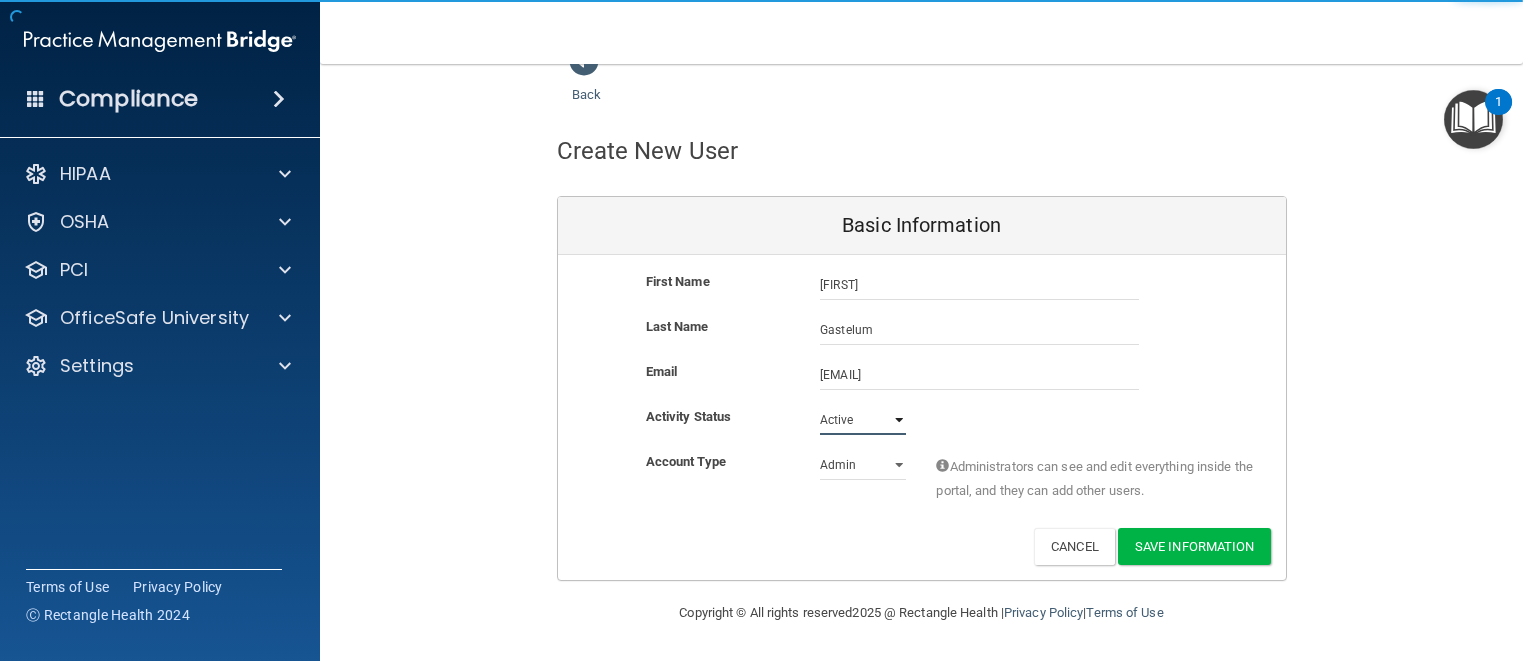 click on "Active  Inactive" at bounding box center (863, 420) 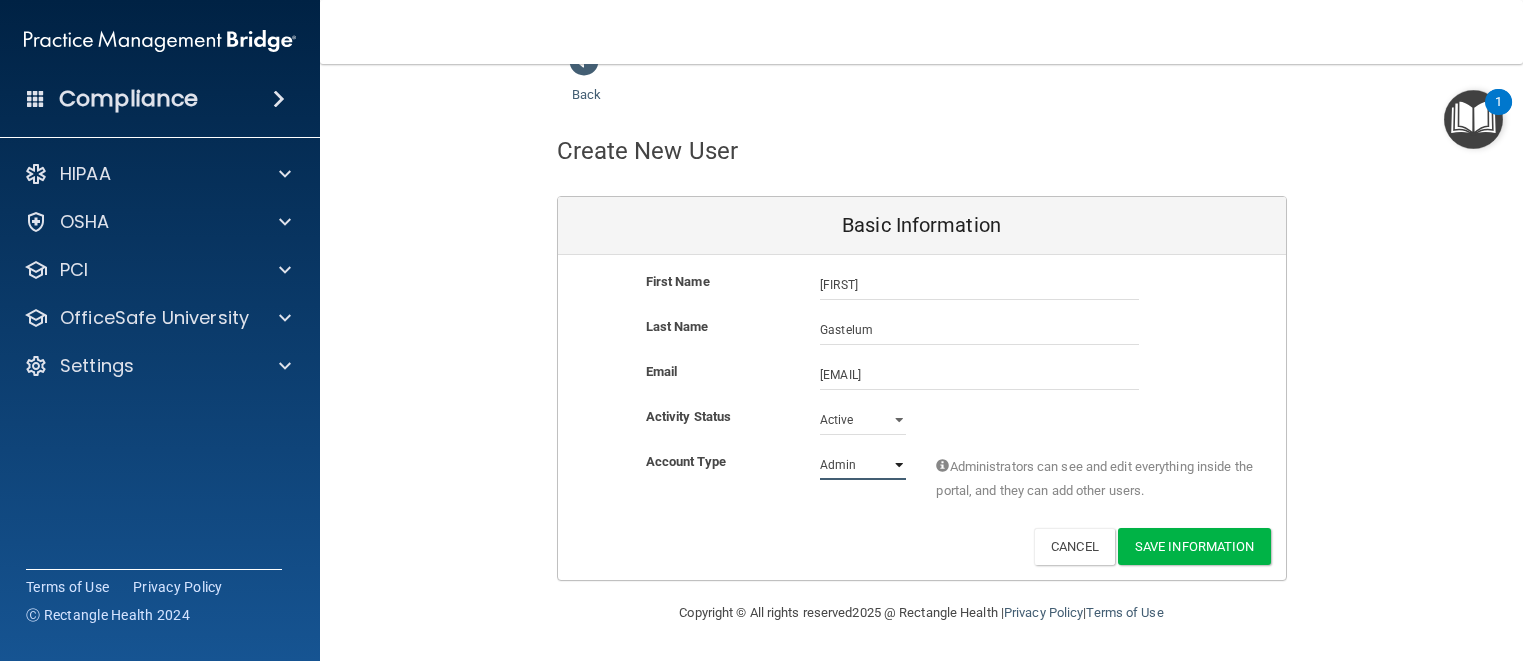 click on "Admin  Member" at bounding box center (863, 465) 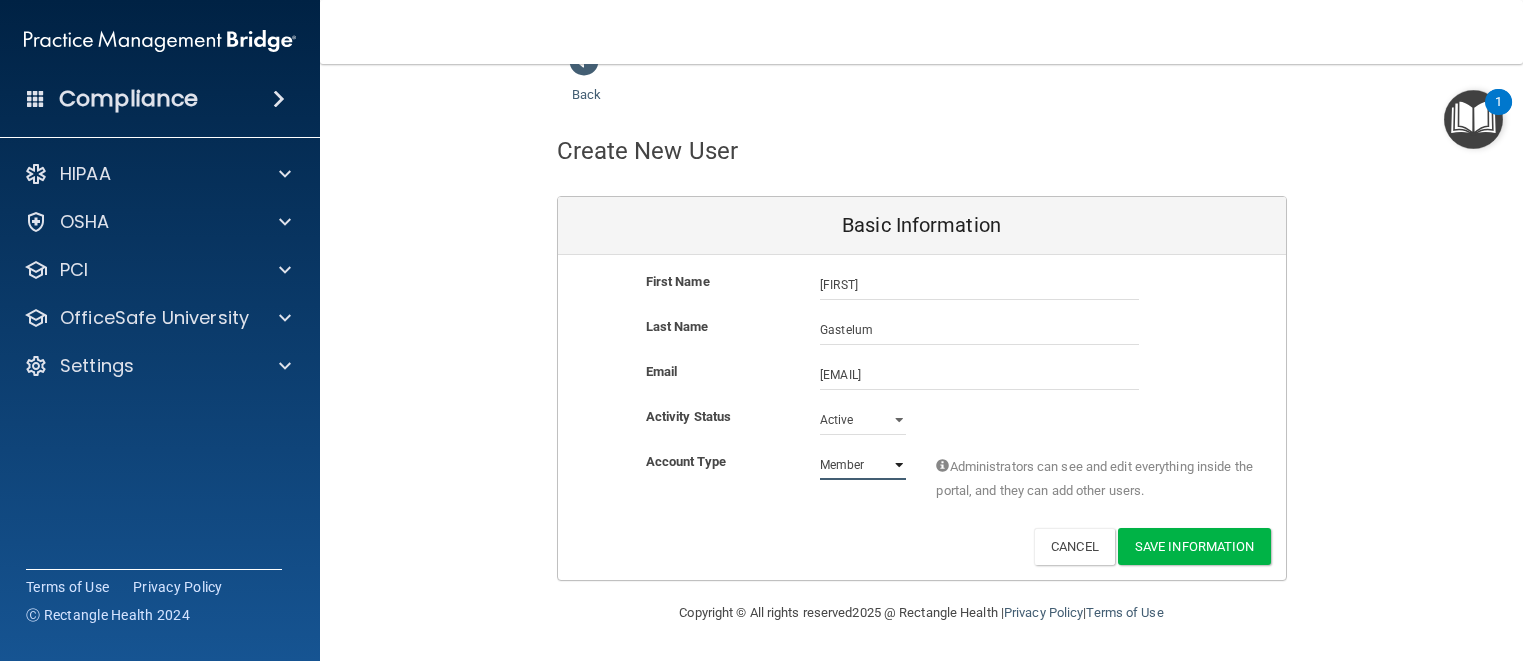 click on "Admin  Member" at bounding box center (863, 465) 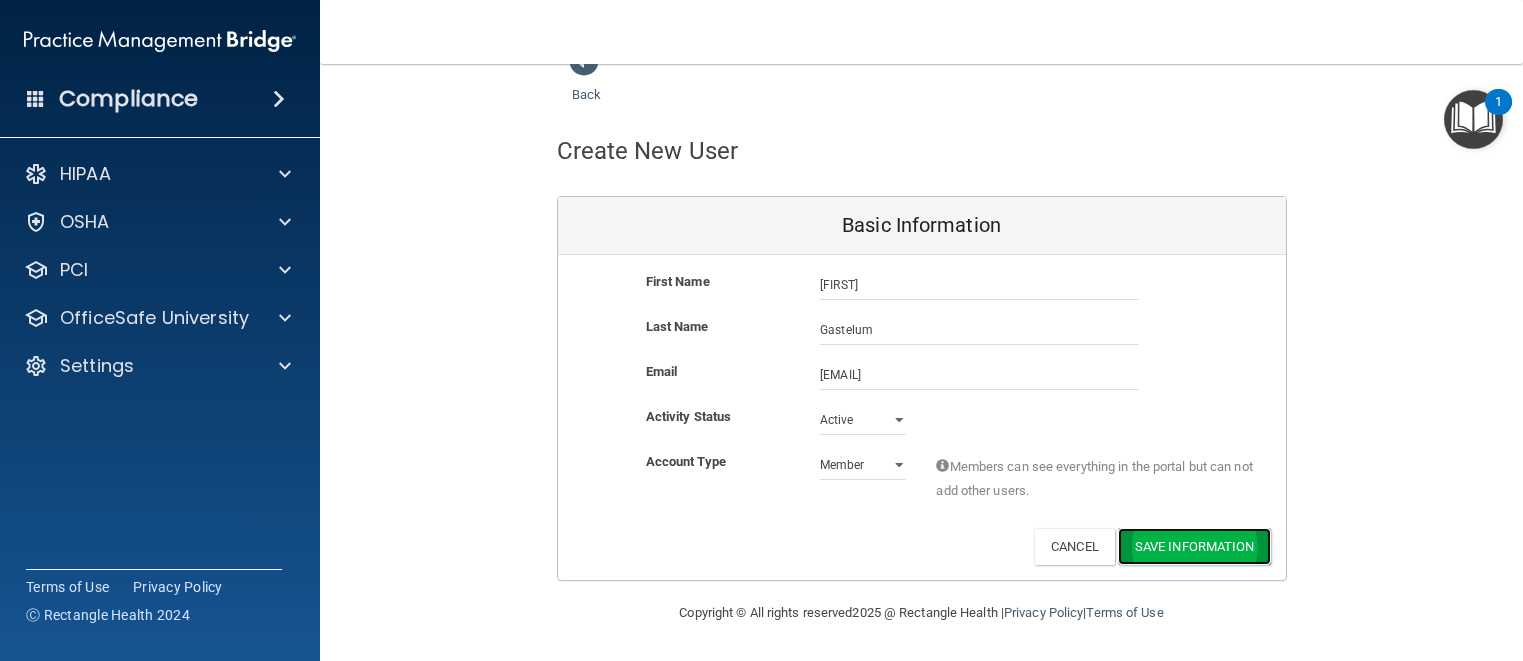 click on "Save Information" at bounding box center [1194, 546] 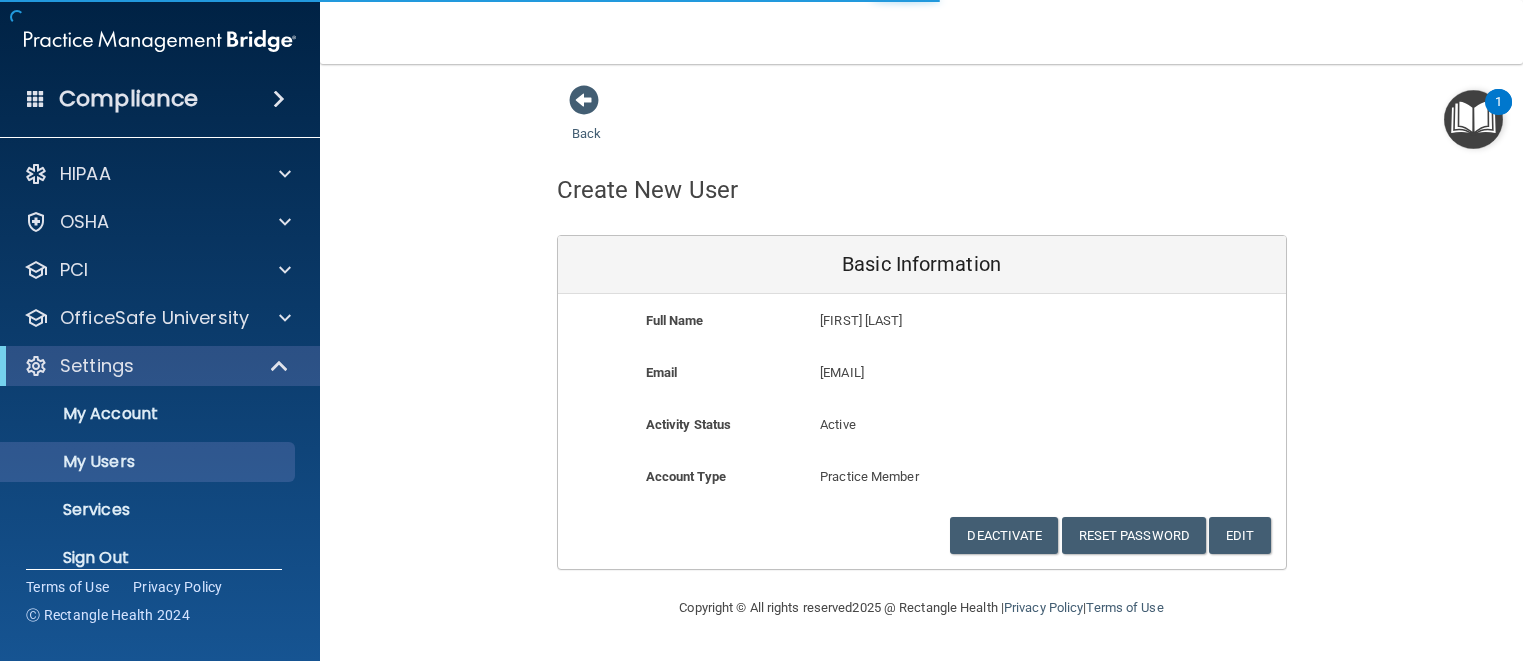 select on "20" 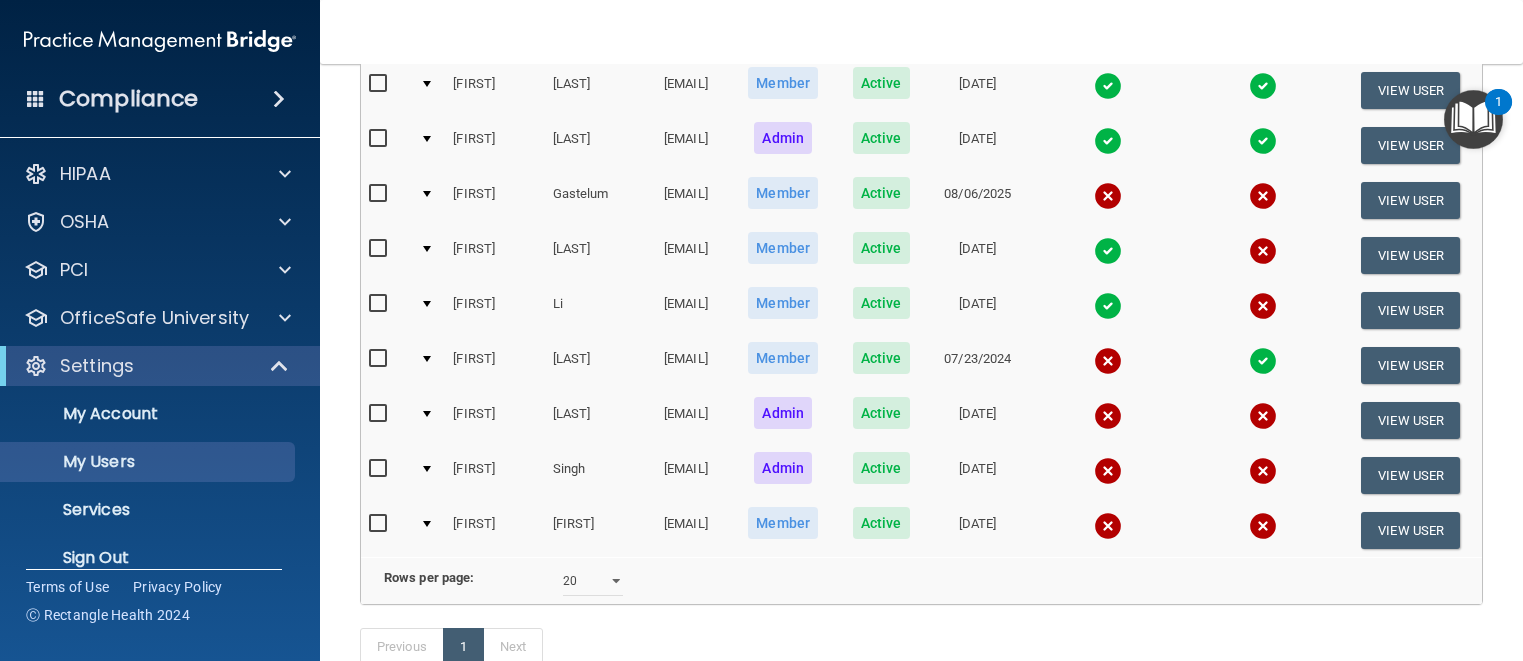click at bounding box center [380, 194] 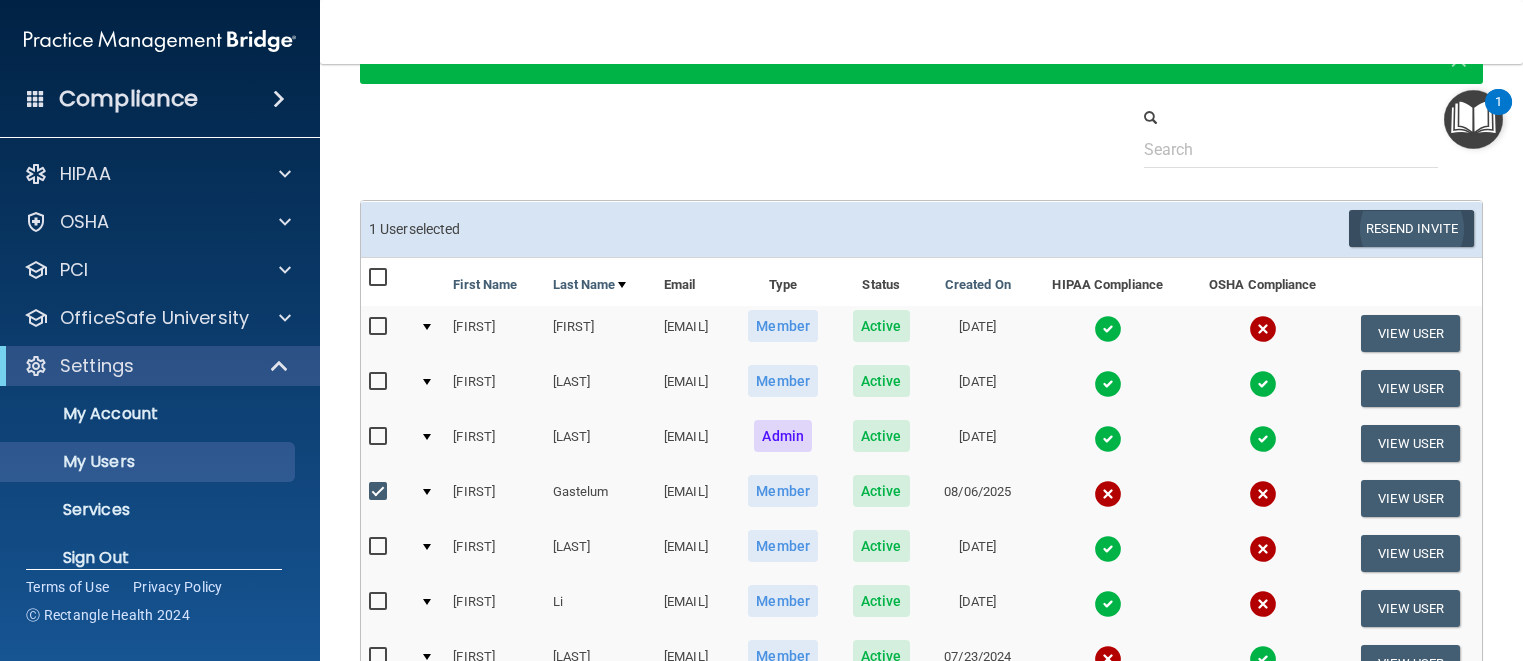 scroll, scrollTop: 102, scrollLeft: 0, axis: vertical 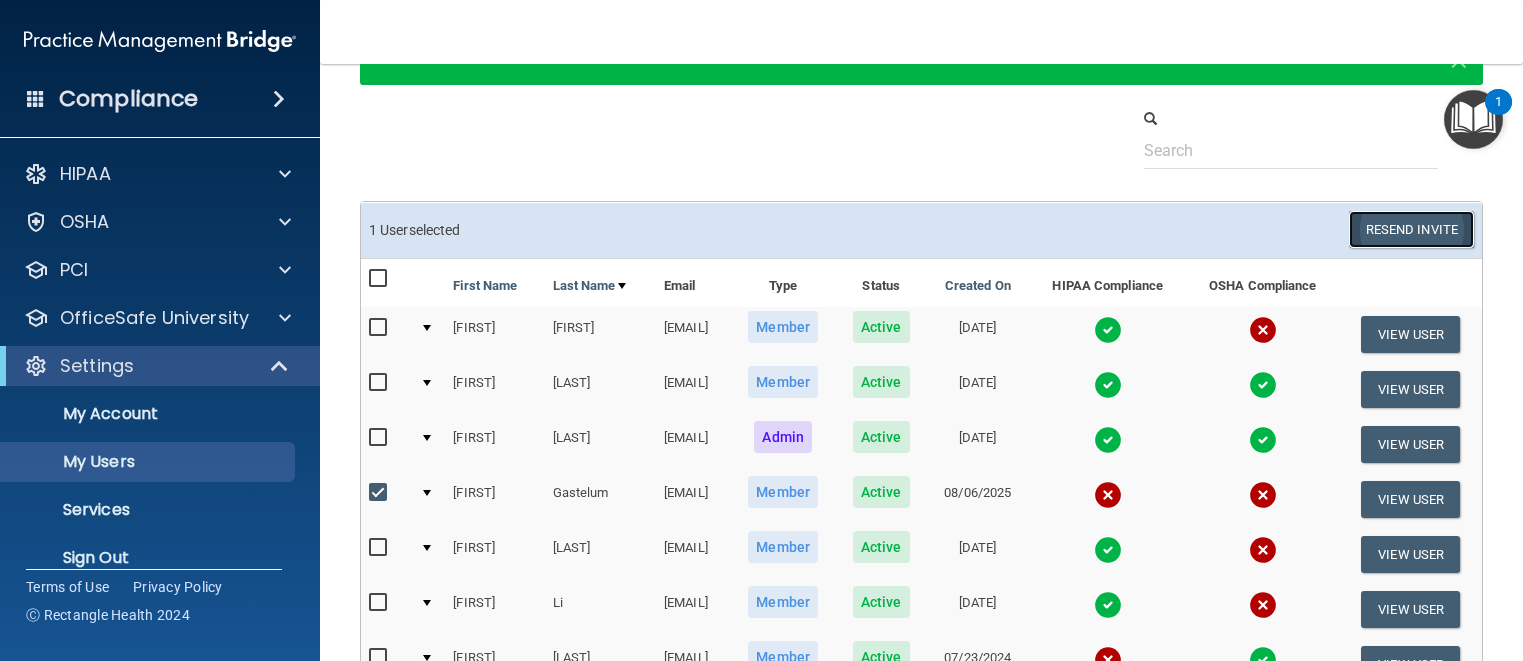 click on "Resend Invite" at bounding box center (1411, 229) 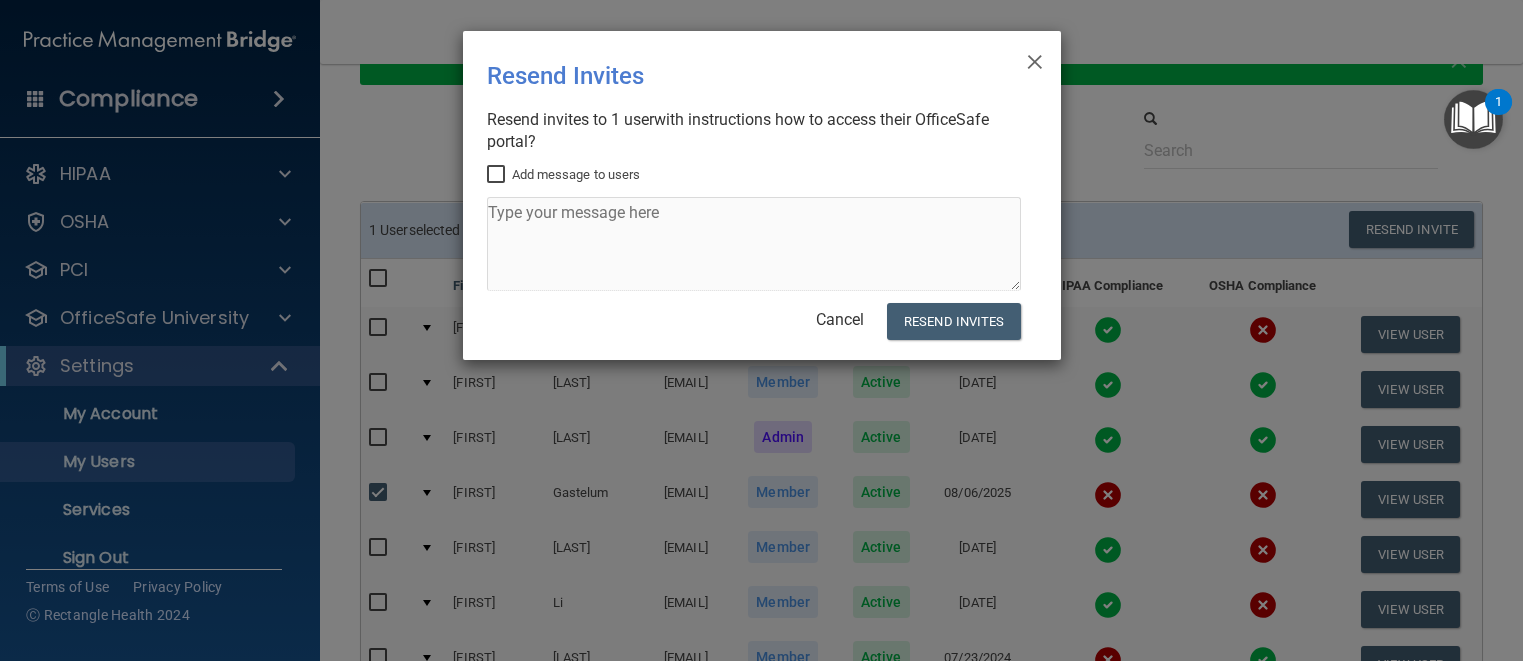 click on "Add message to users" at bounding box center [498, 175] 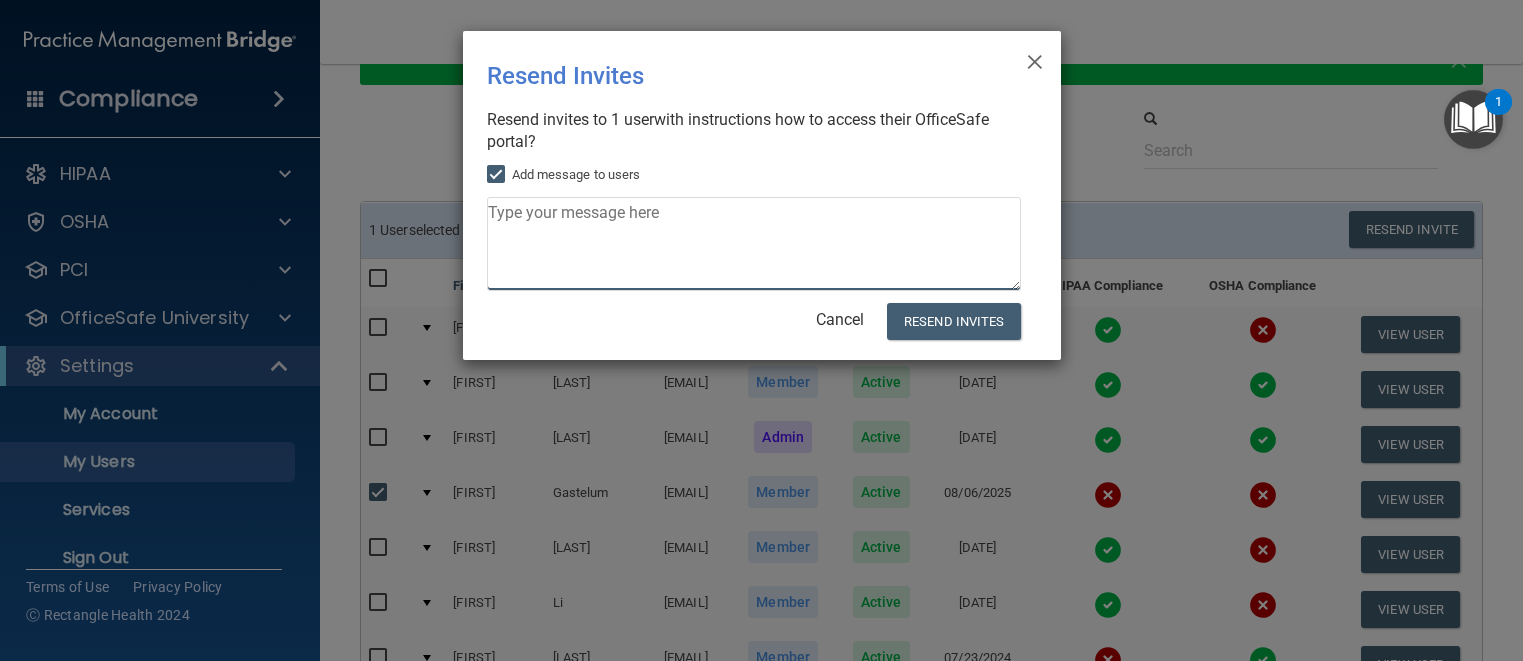 click at bounding box center [754, 244] 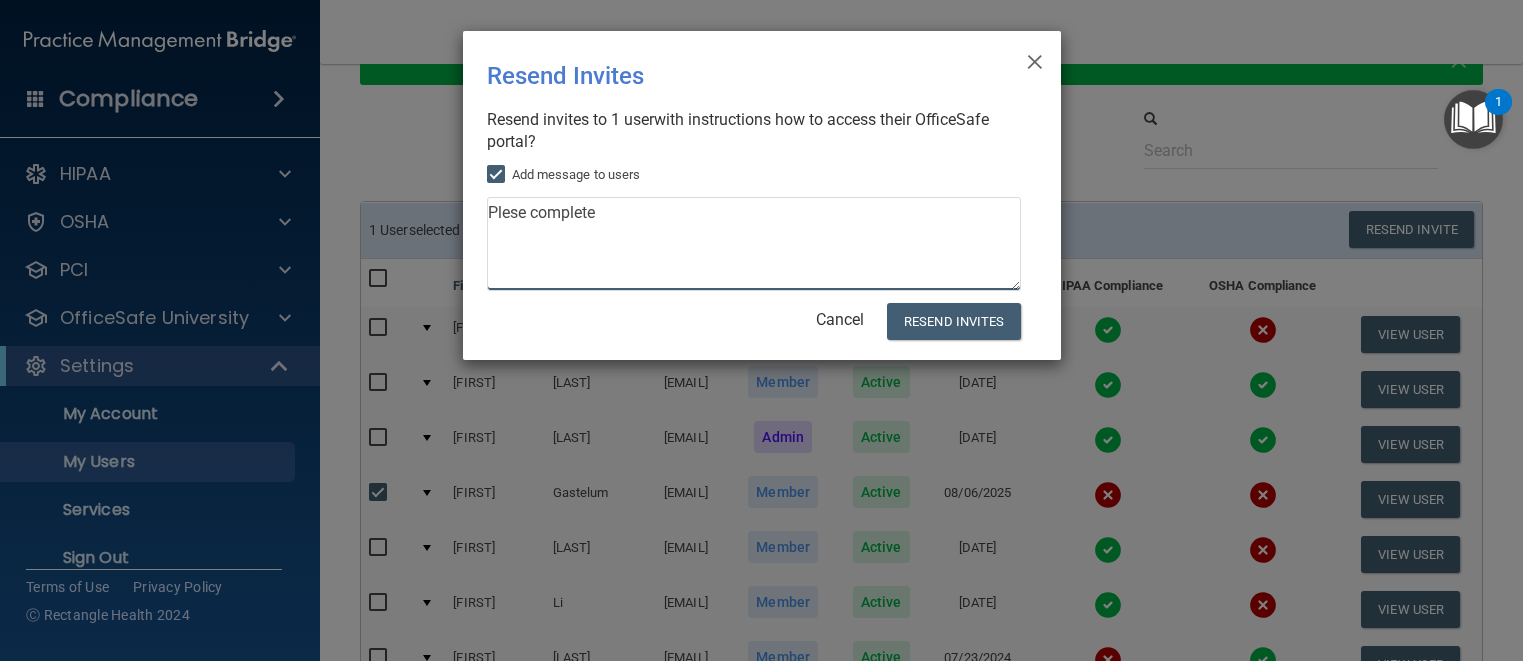 click on "Plese complete" at bounding box center (754, 244) 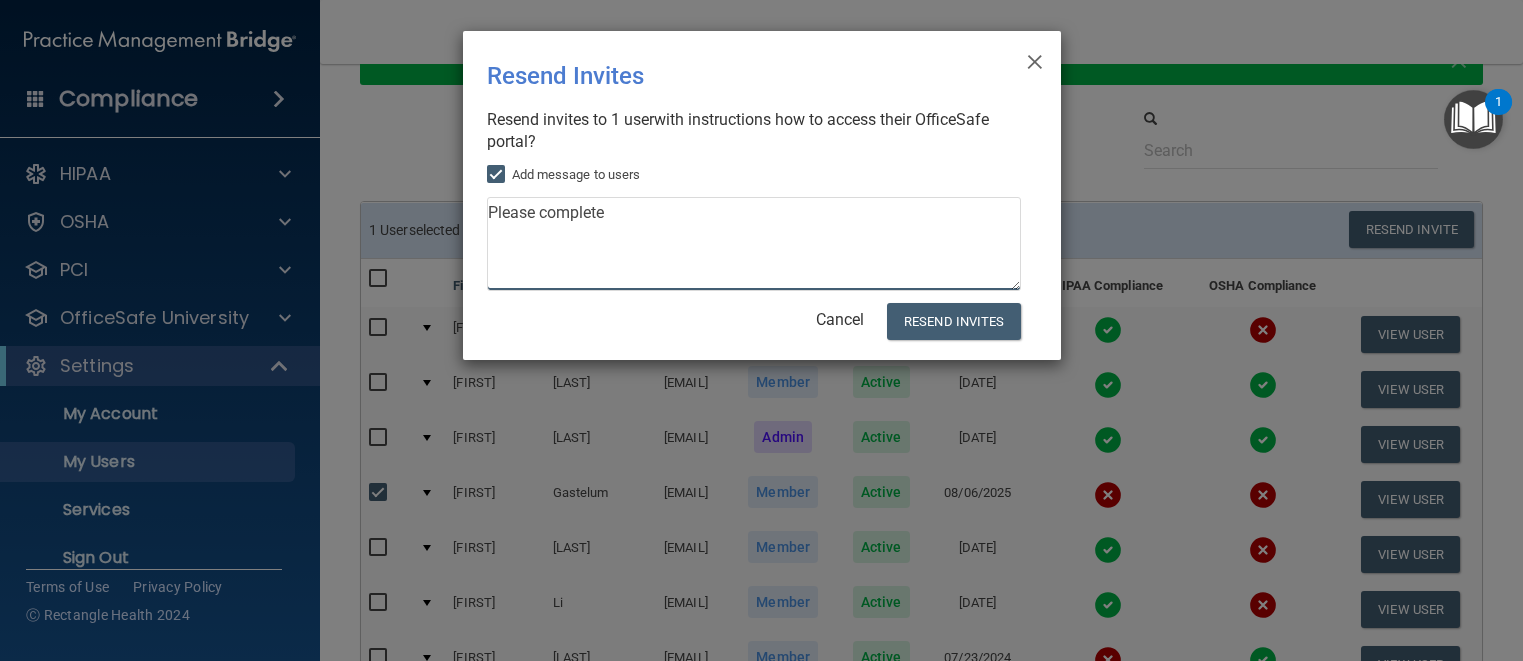 click on "Please complete" at bounding box center [754, 244] 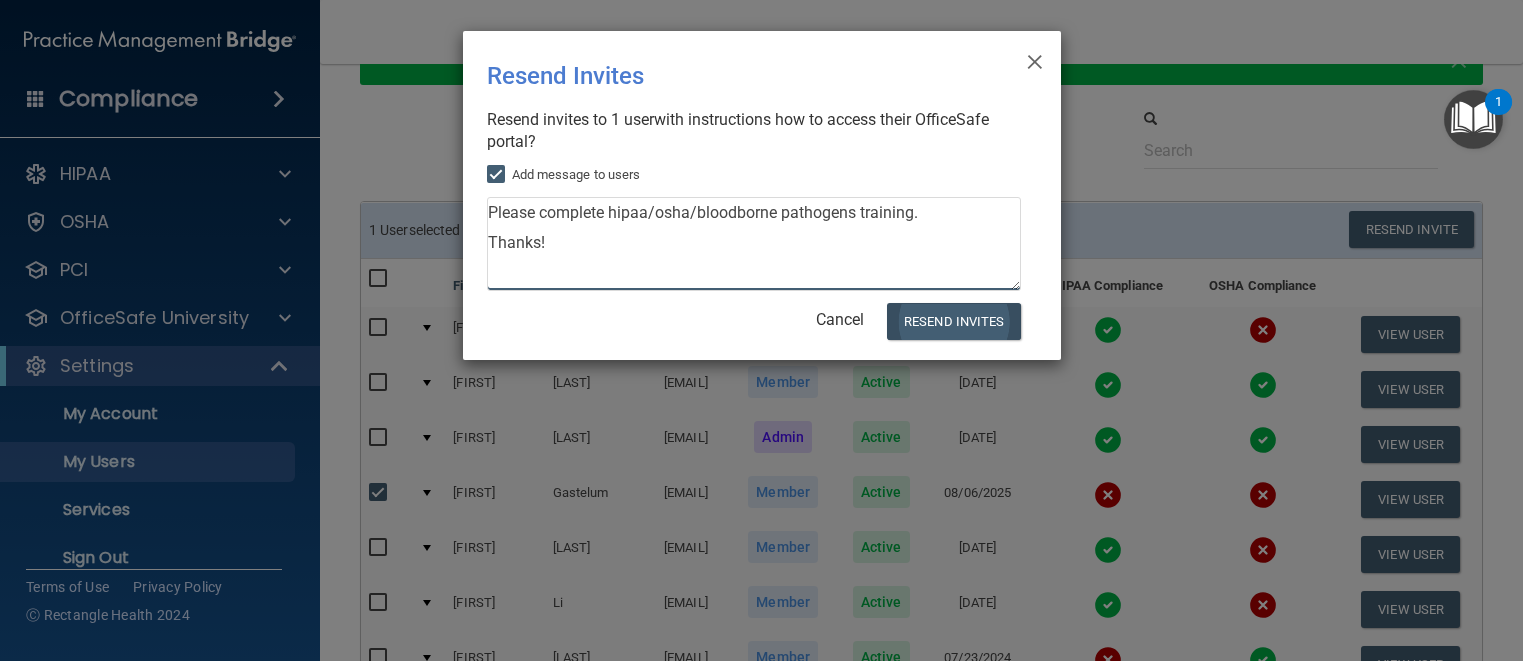 type on "Please complete hipaa/osha/bloodborne pathogens training.
Thanks!" 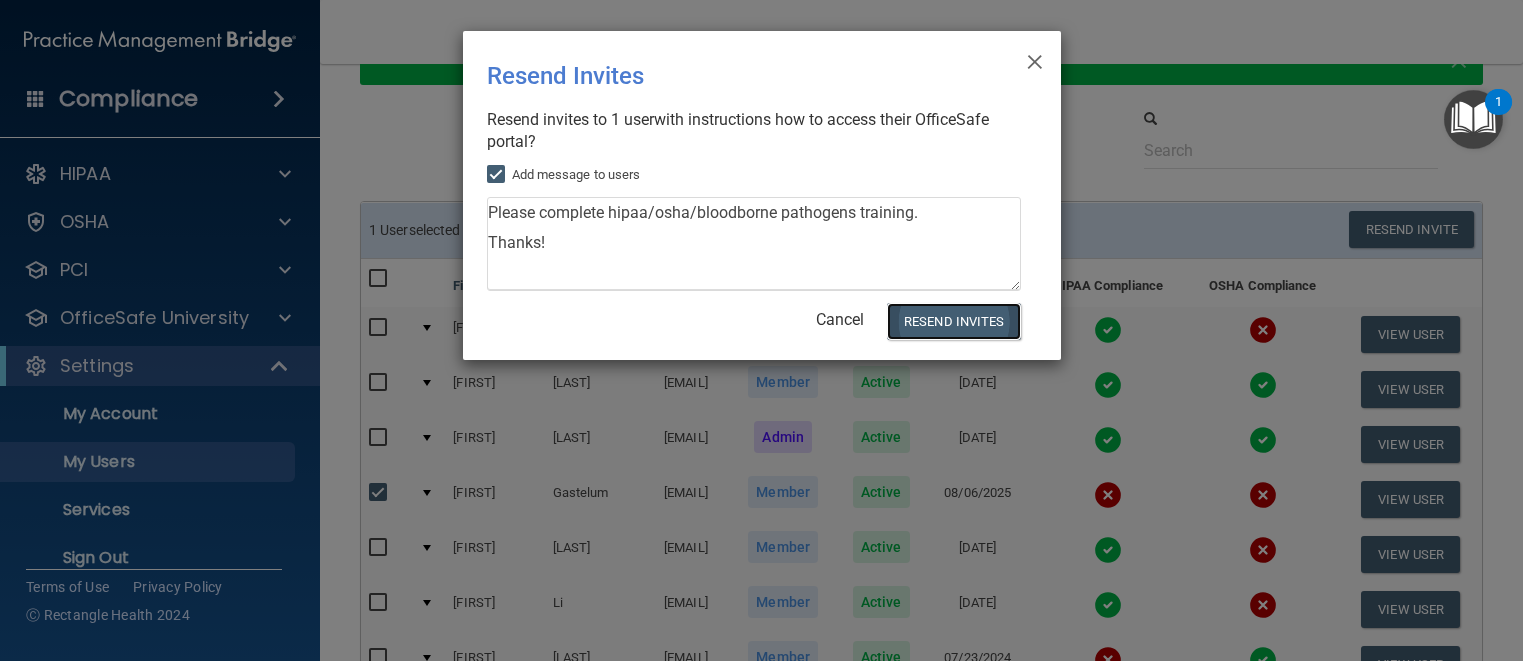 click on "Resend Invites" at bounding box center [953, 321] 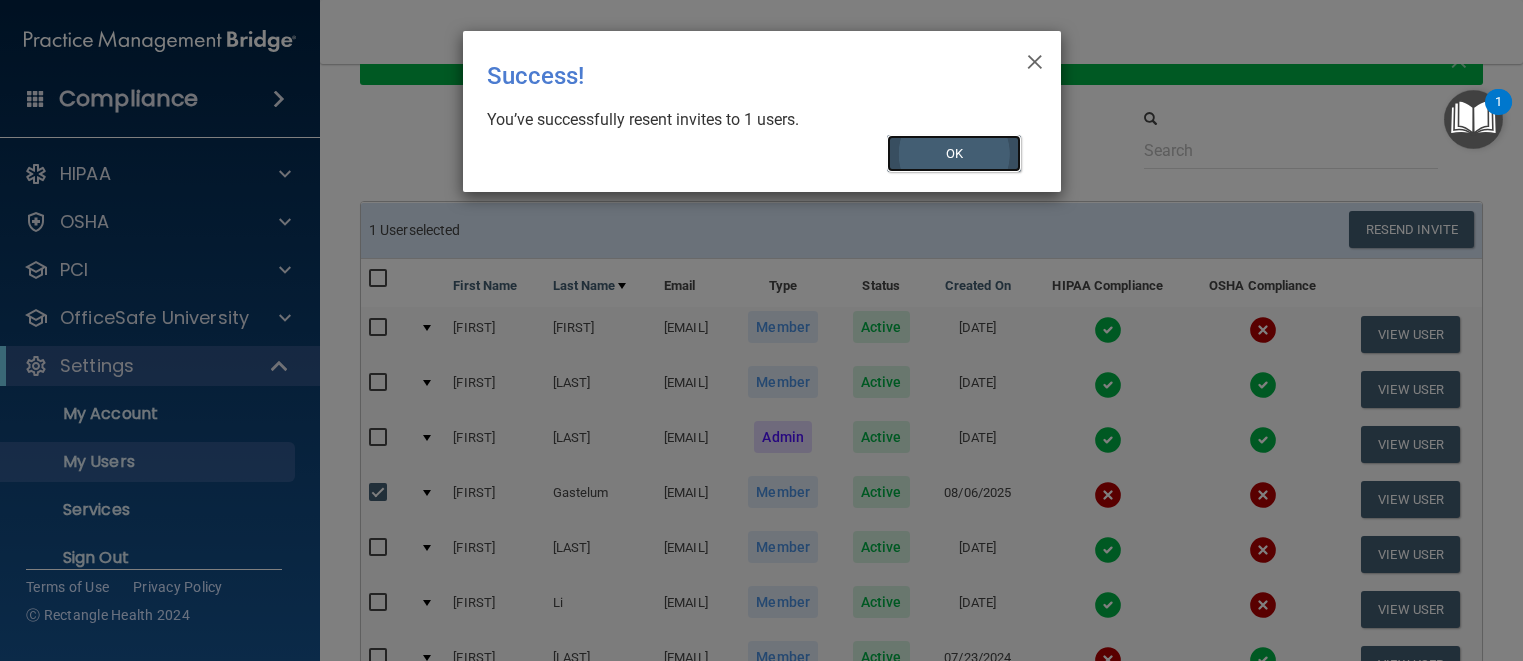 click on "OK" at bounding box center [954, 153] 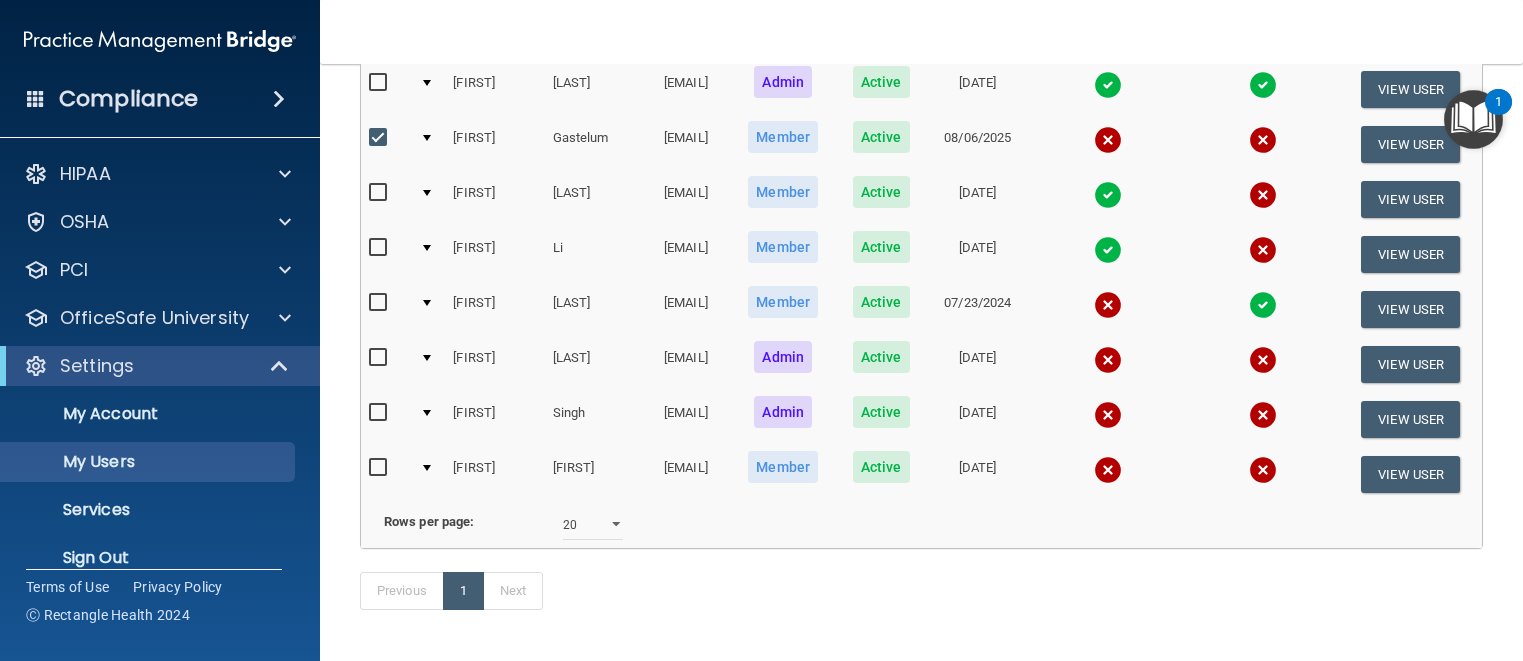 scroll, scrollTop: 547, scrollLeft: 0, axis: vertical 